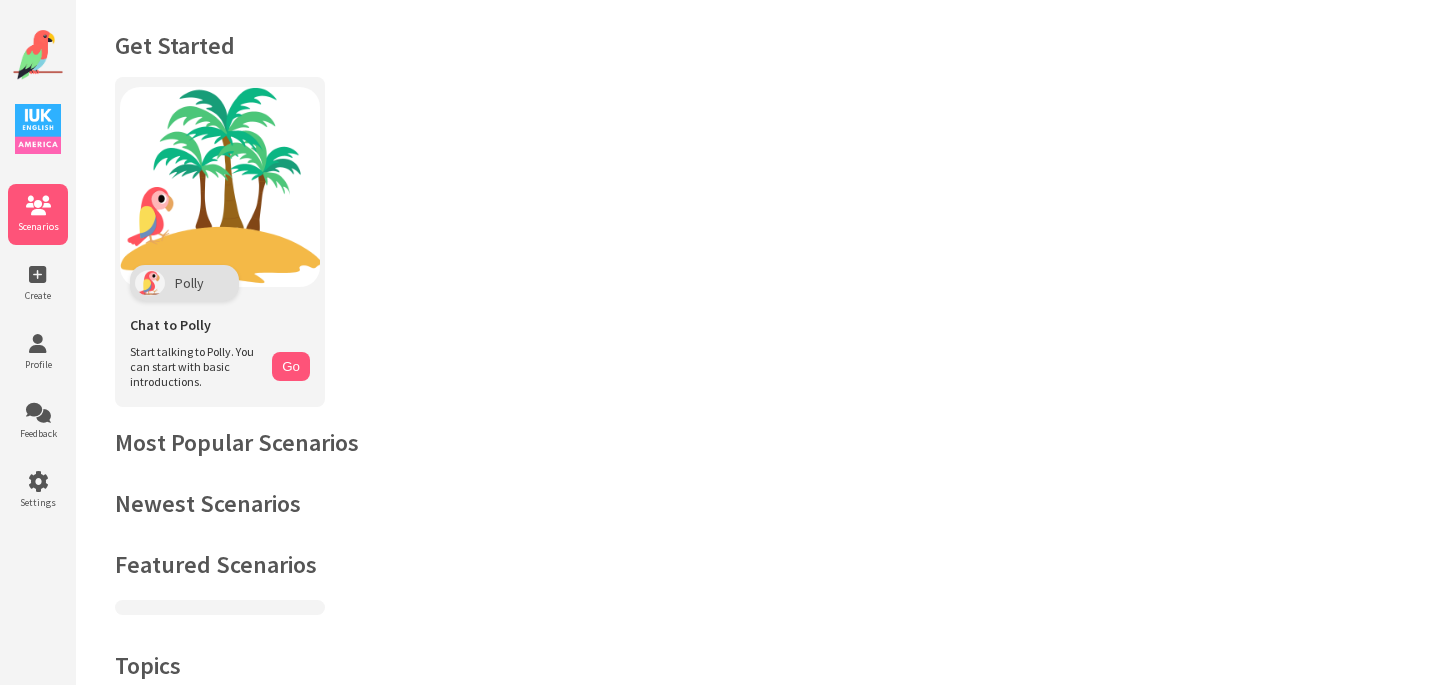 scroll, scrollTop: 0, scrollLeft: 0, axis: both 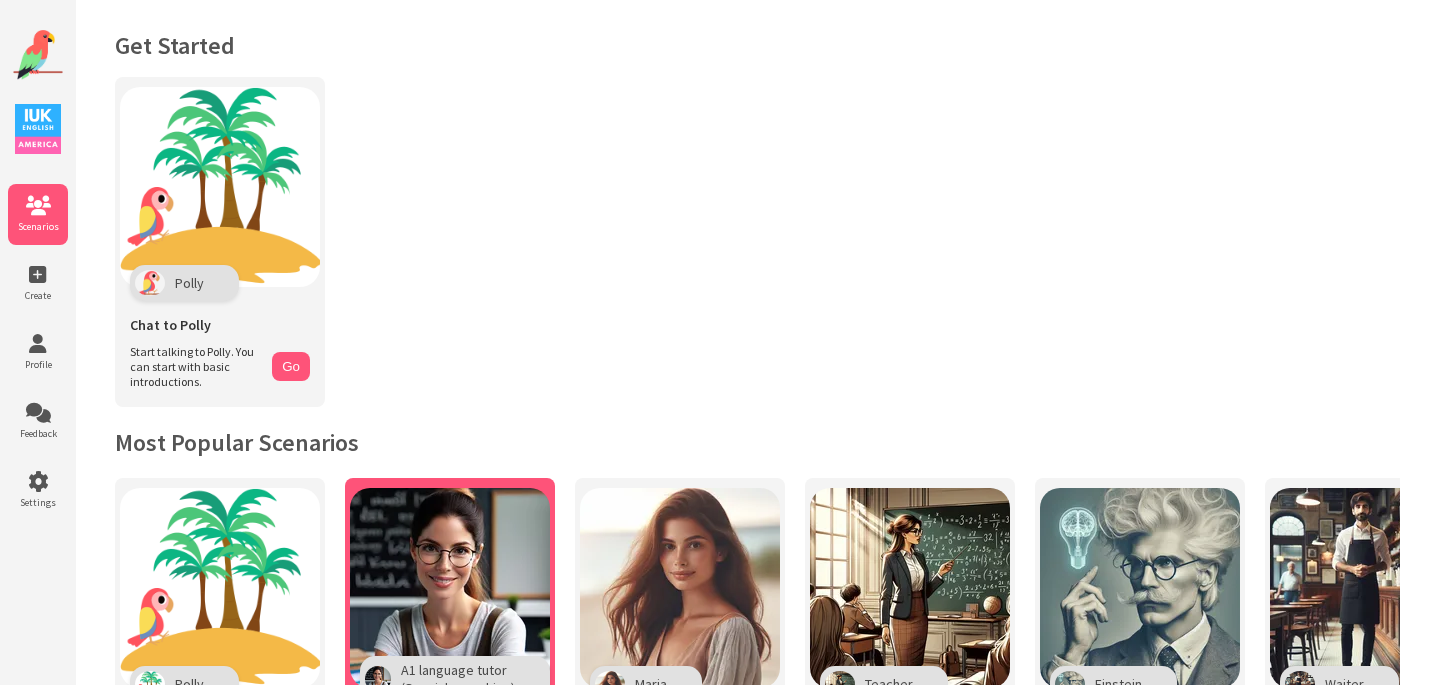 click at bounding box center [450, 588] 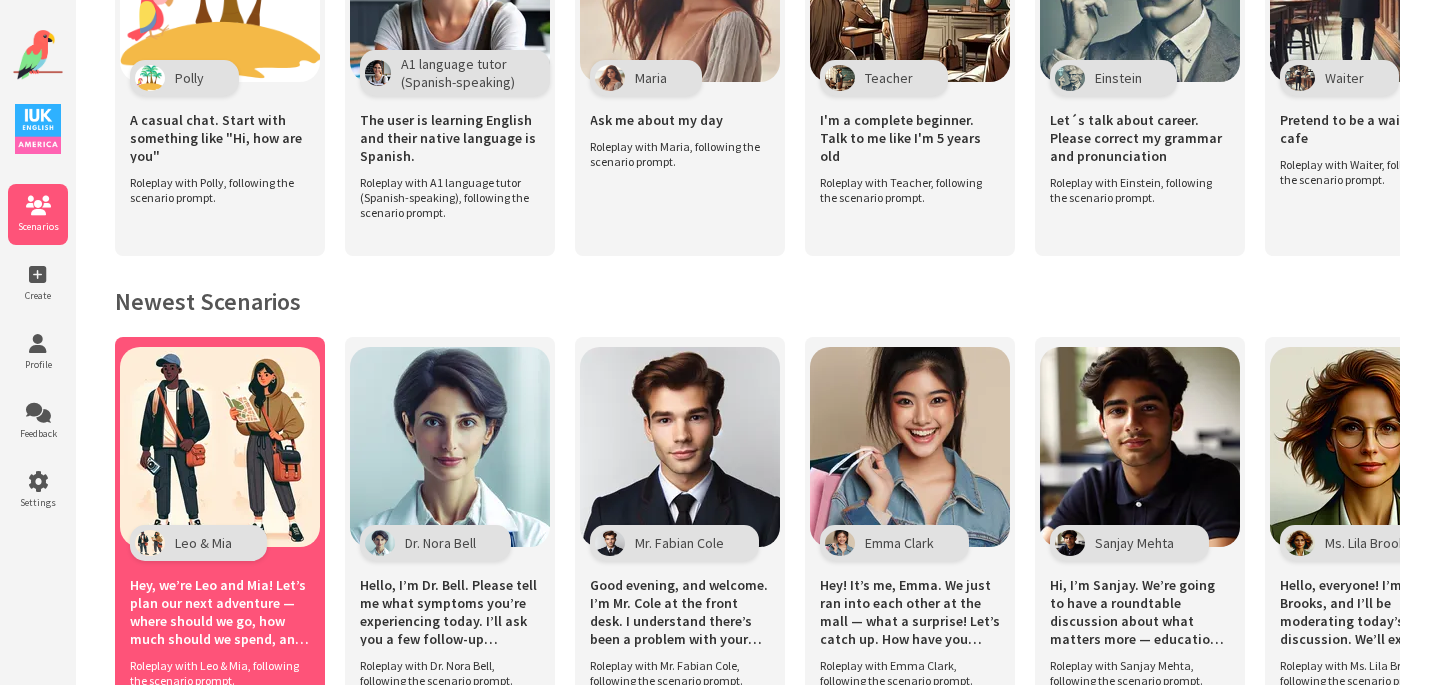 scroll, scrollTop: 397, scrollLeft: 0, axis: vertical 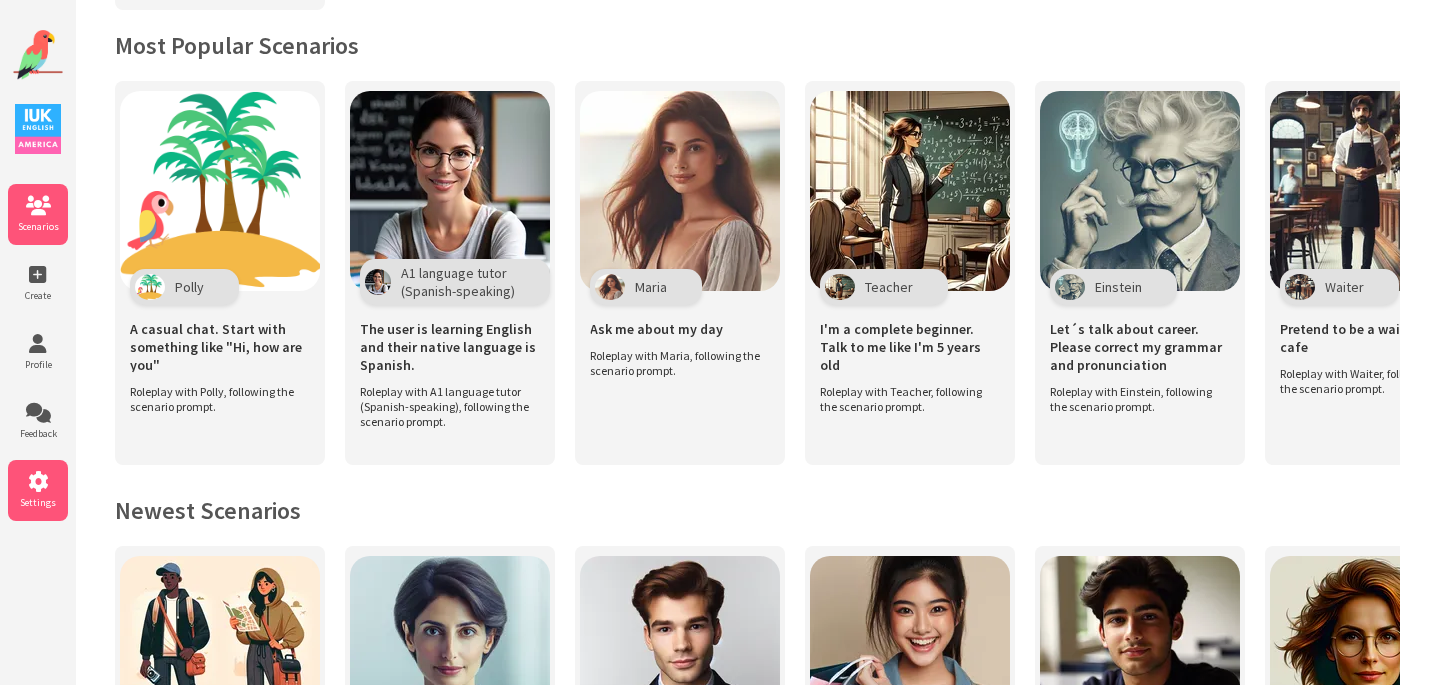 click on "Settings" at bounding box center (38, 502) 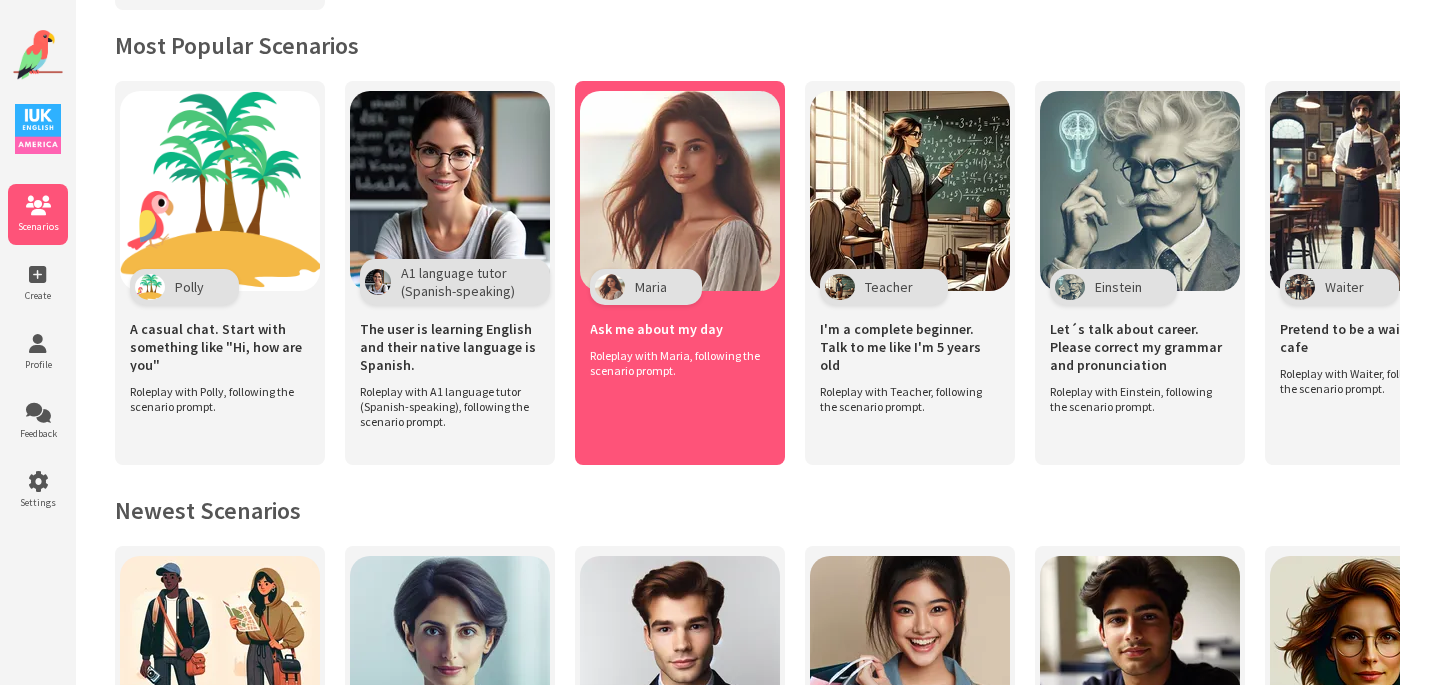 click on "Roleplay with Maria, following the scenario prompt." at bounding box center [675, 363] 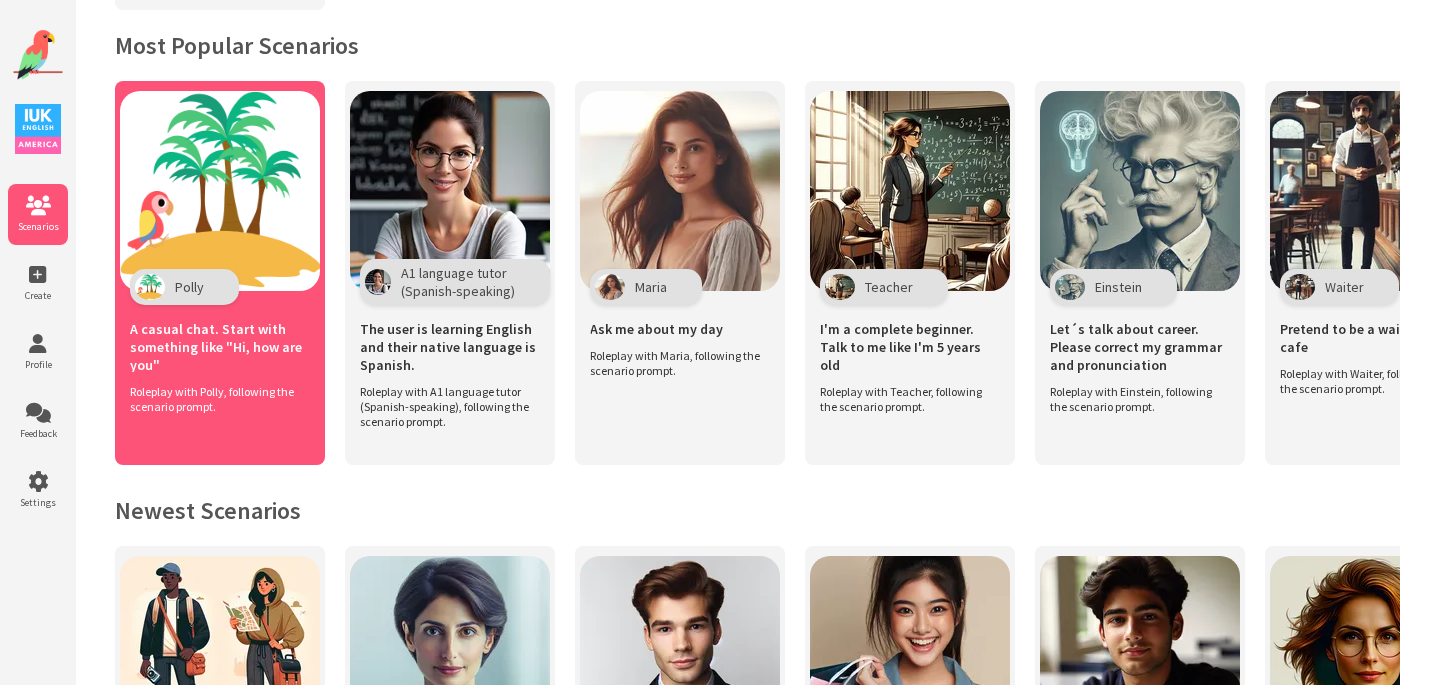 click at bounding box center (220, 191) 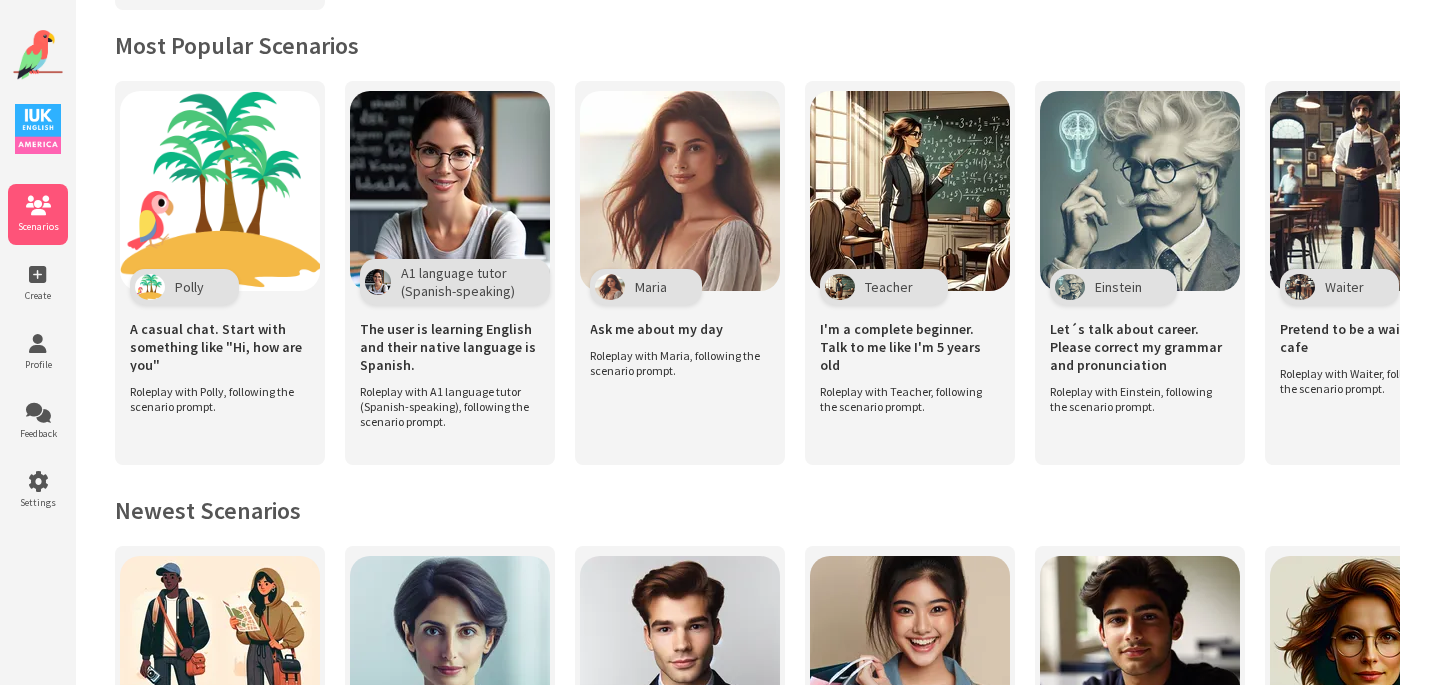 click at bounding box center [38, 206] 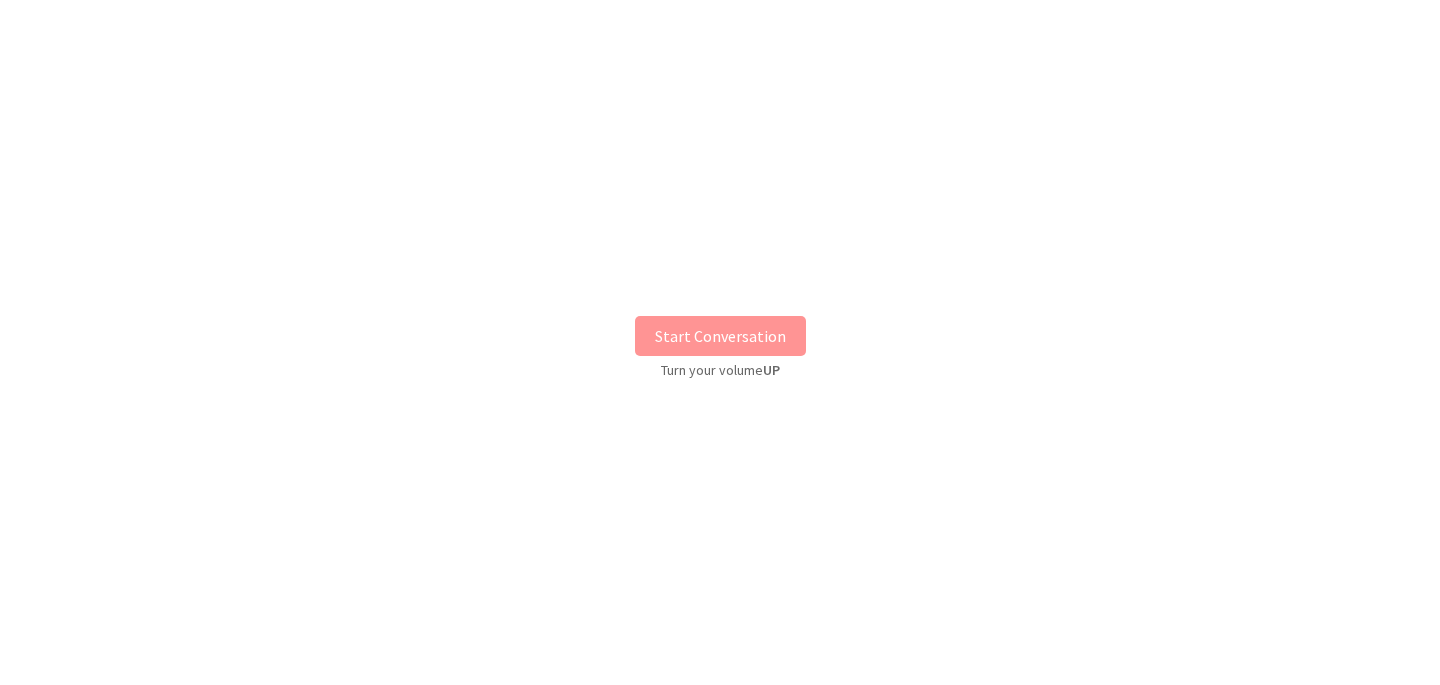 scroll, scrollTop: 0, scrollLeft: 0, axis: both 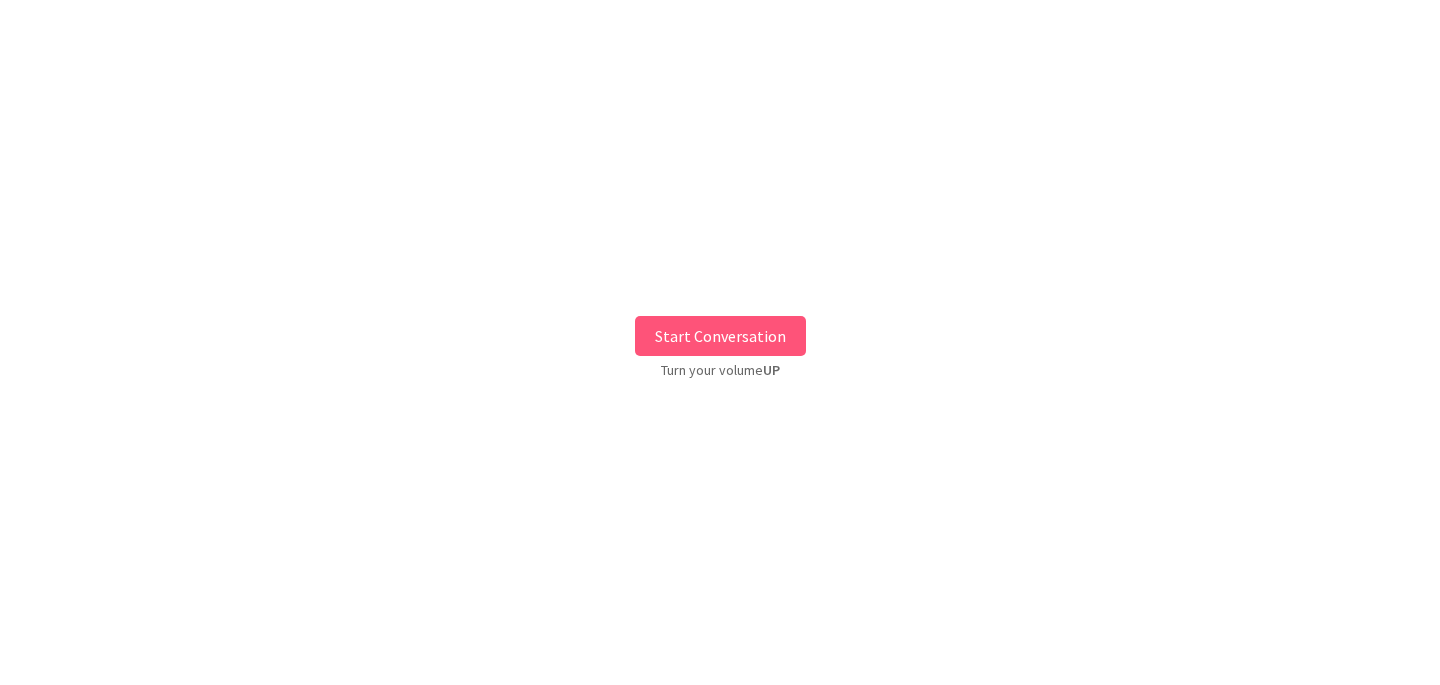 click on "Start Conversation" at bounding box center (720, 336) 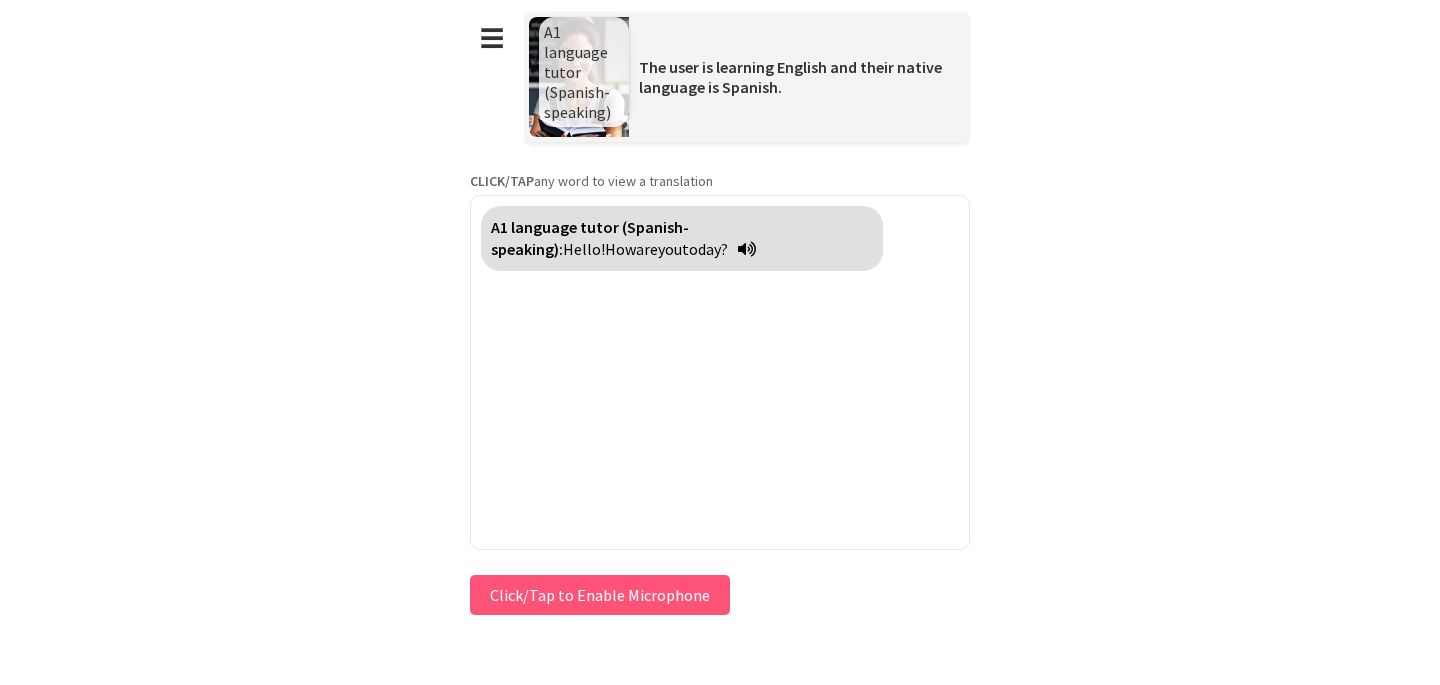 click on "Click/Tap to Enable Microphone" at bounding box center [600, 595] 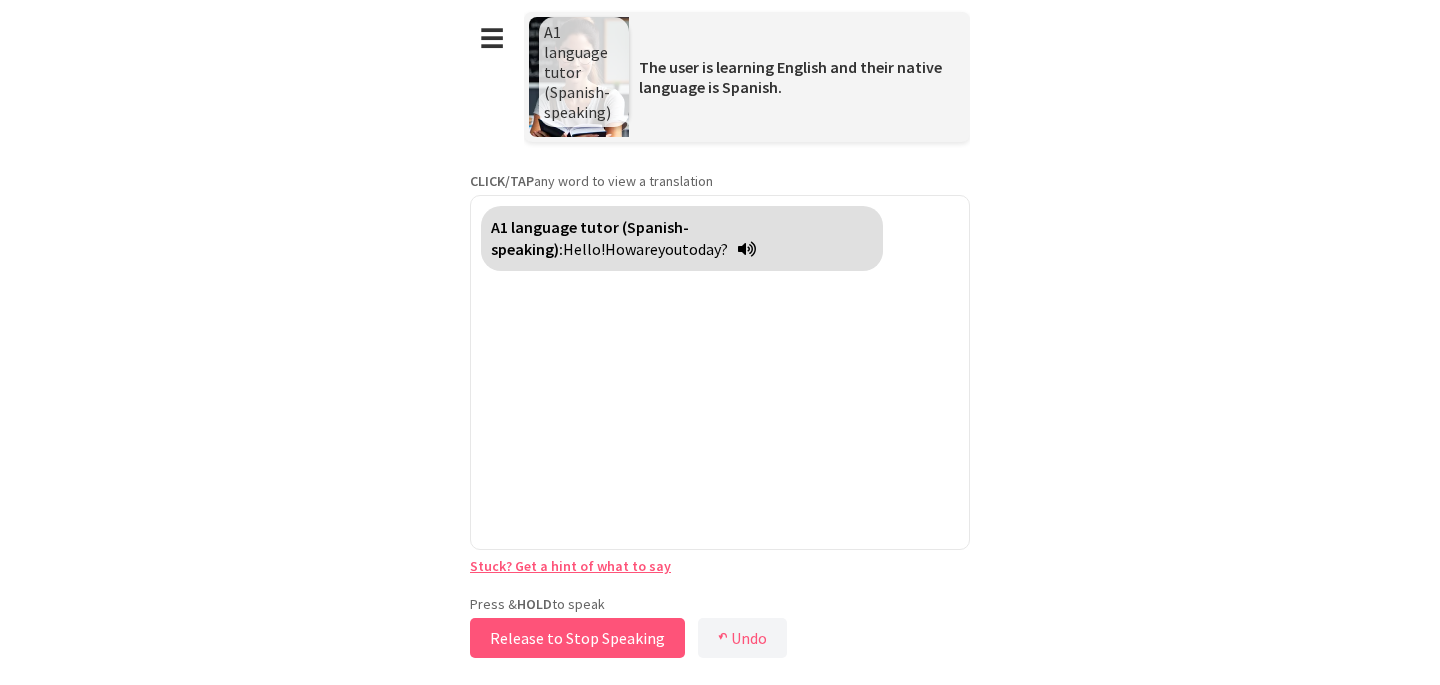 click on "Release to Stop Speaking" at bounding box center [577, 638] 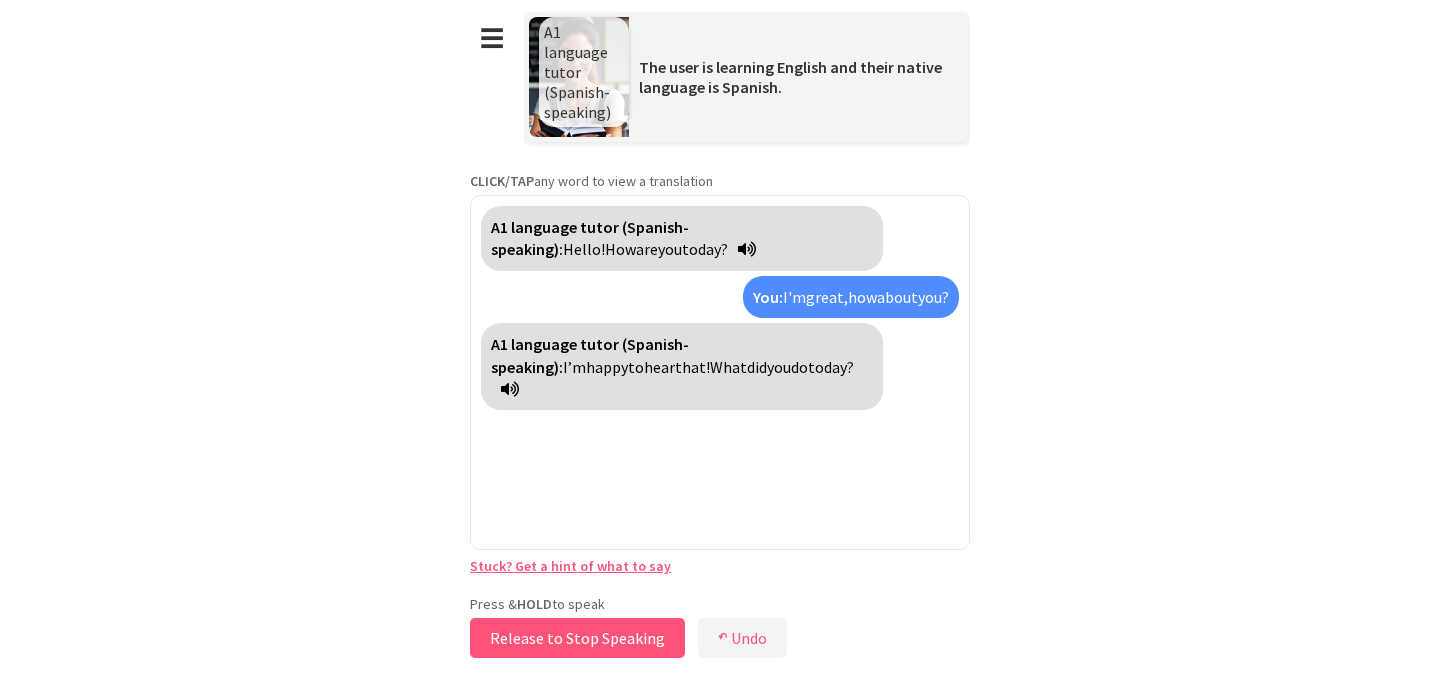 click on "Release to Stop Speaking" at bounding box center [577, 638] 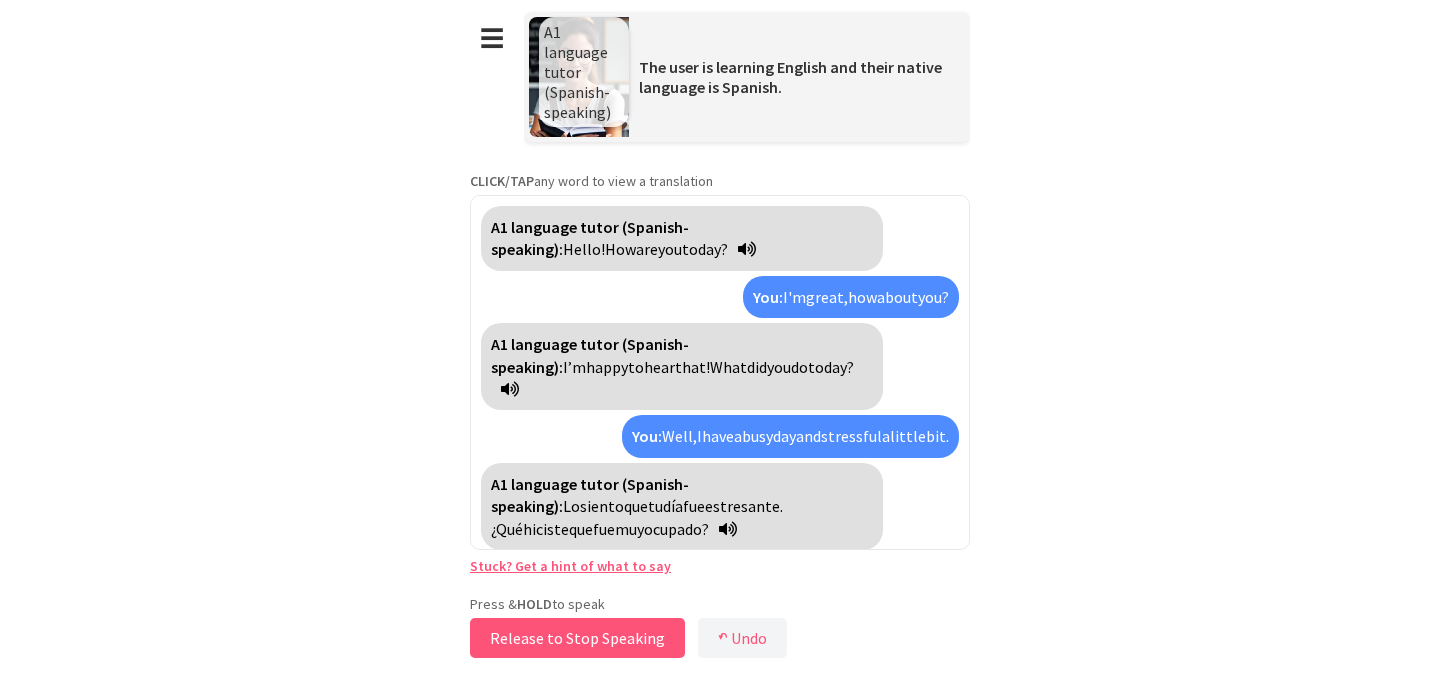 click on "Release to Stop Speaking" at bounding box center [577, 638] 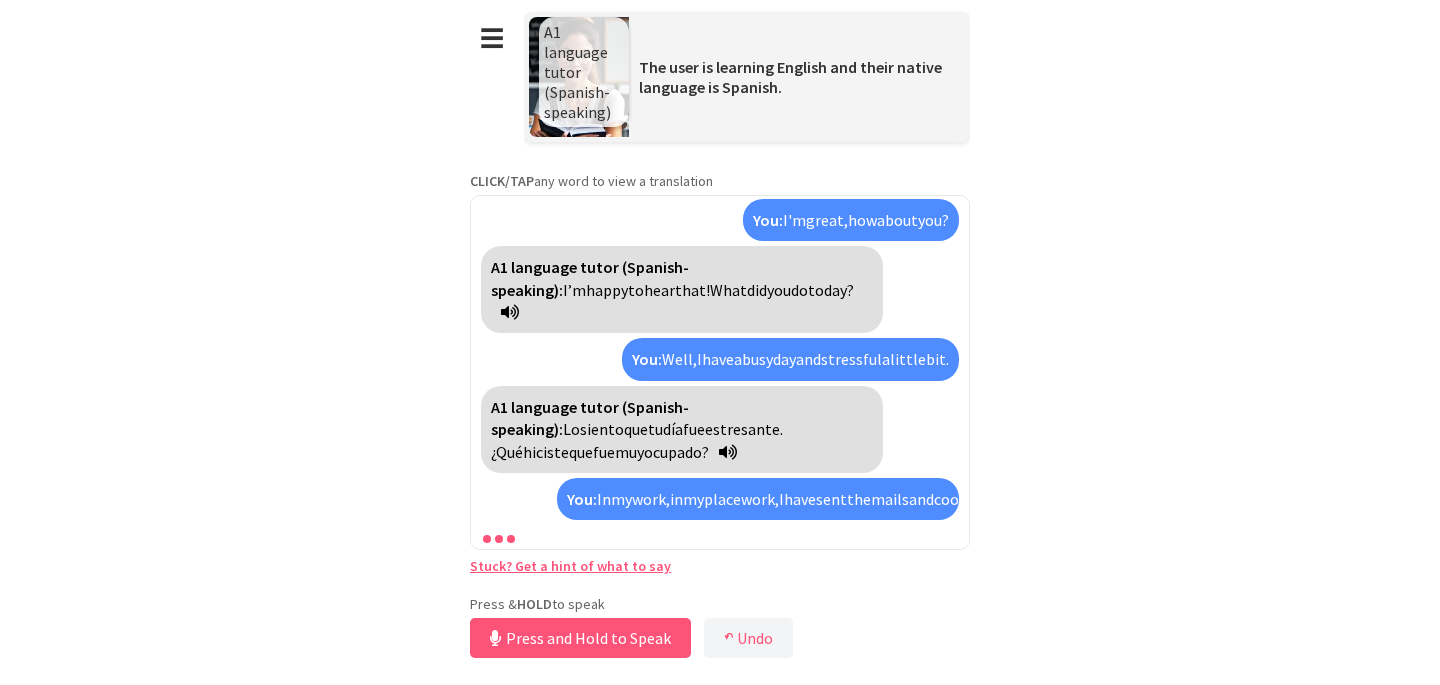 scroll, scrollTop: 145, scrollLeft: 0, axis: vertical 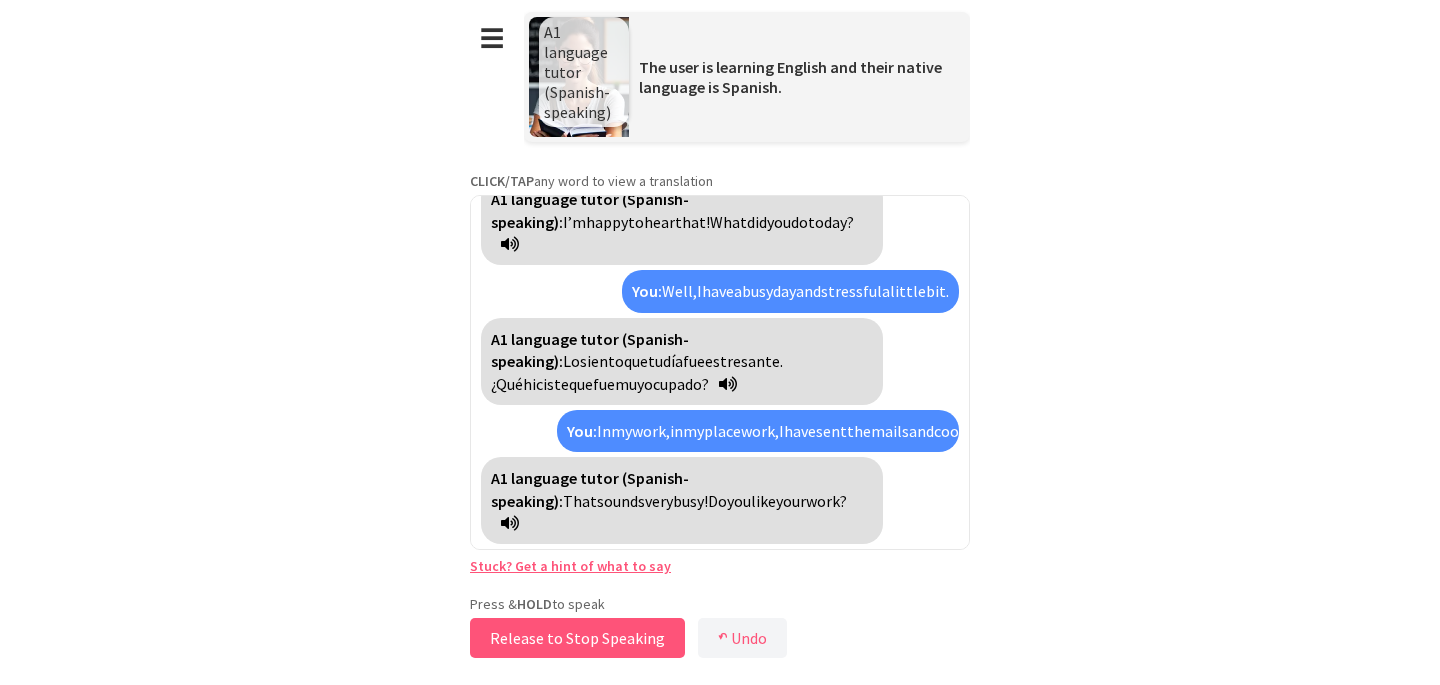 click on "Release to Stop Speaking" at bounding box center (577, 638) 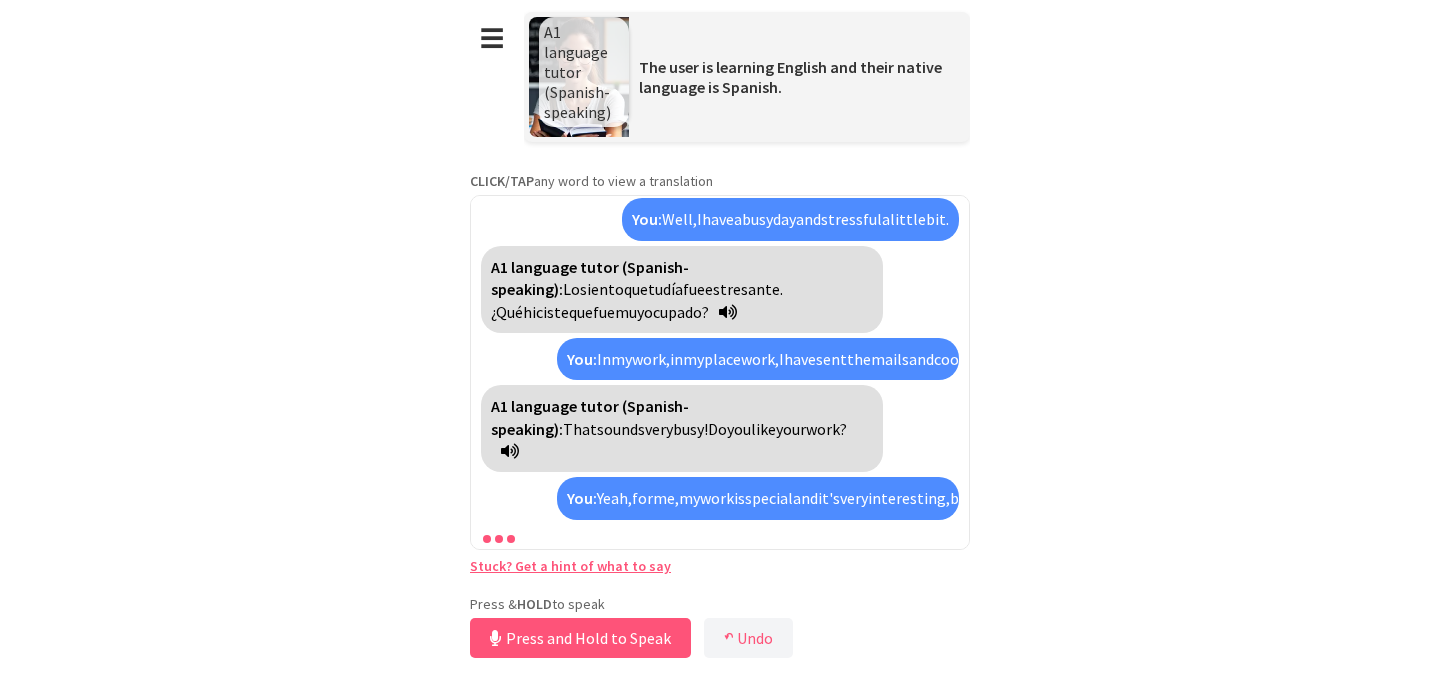 scroll, scrollTop: 285, scrollLeft: 0, axis: vertical 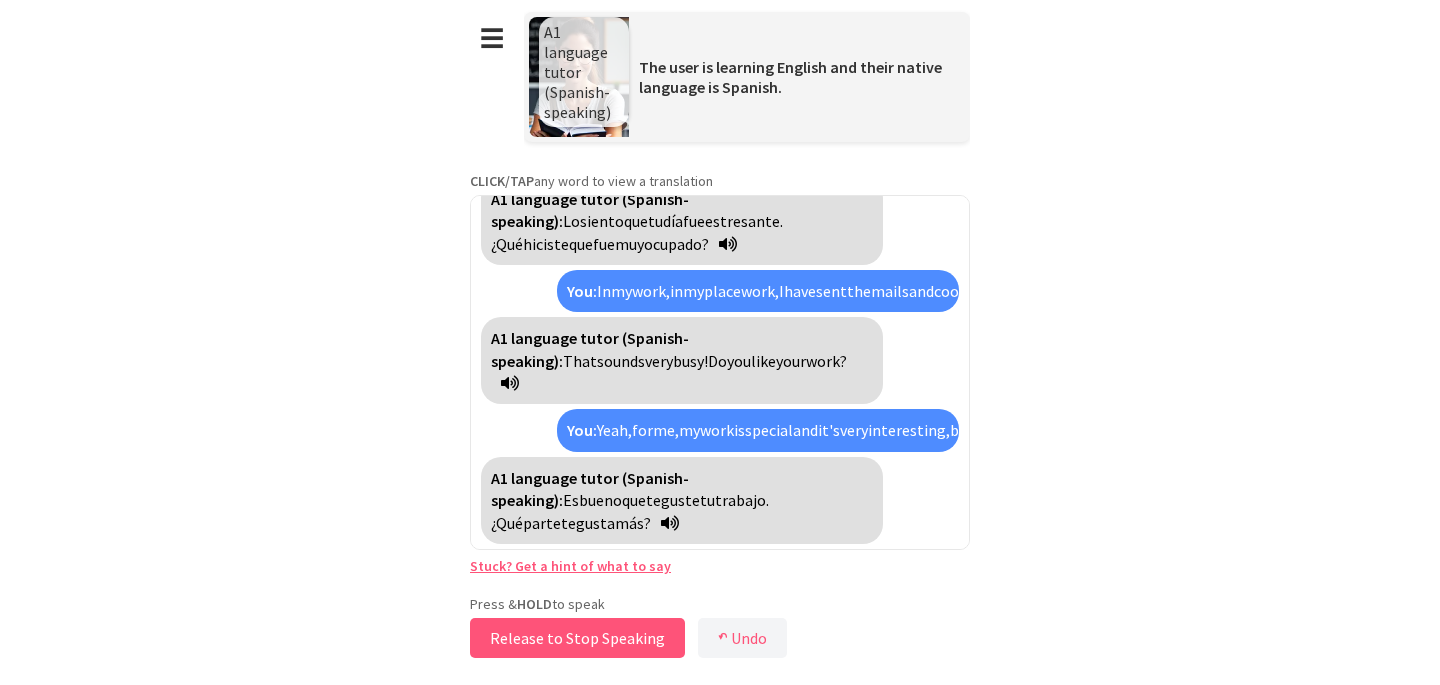 click on "Release to Stop Speaking" at bounding box center (577, 638) 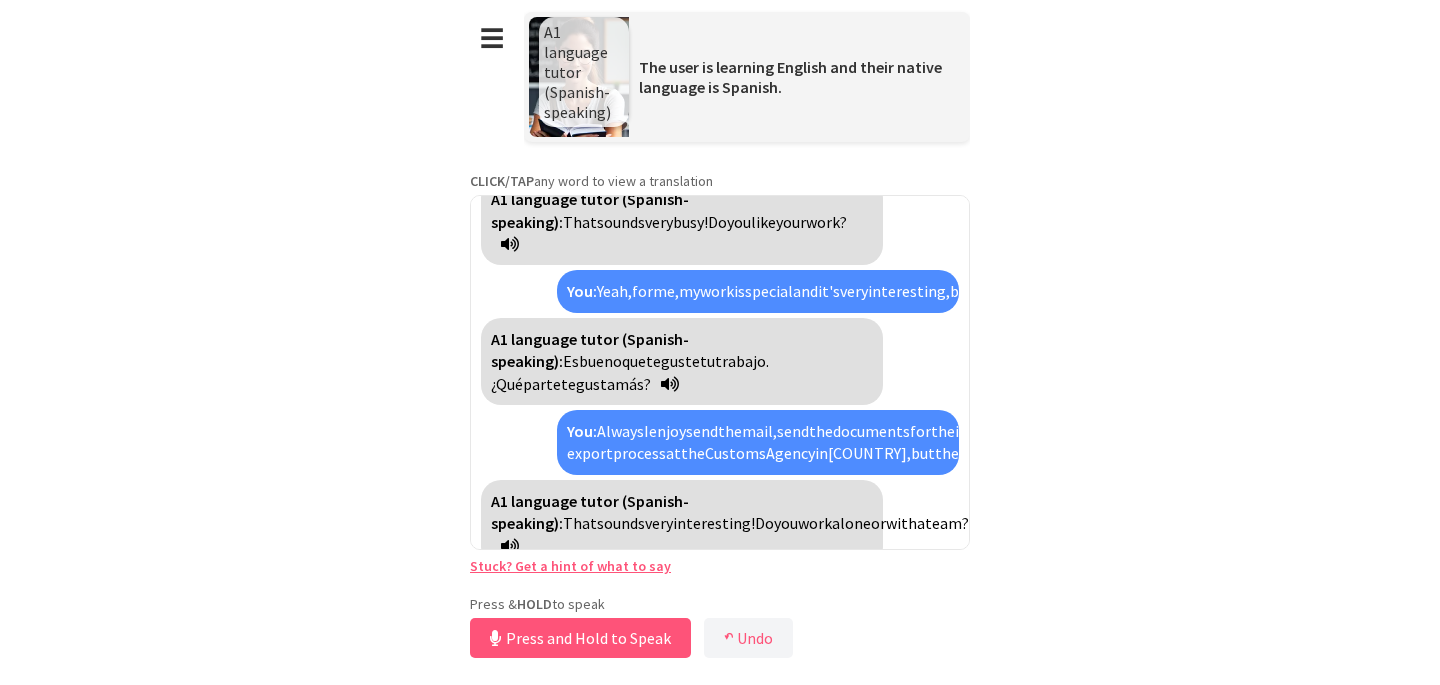 scroll, scrollTop: 469, scrollLeft: 0, axis: vertical 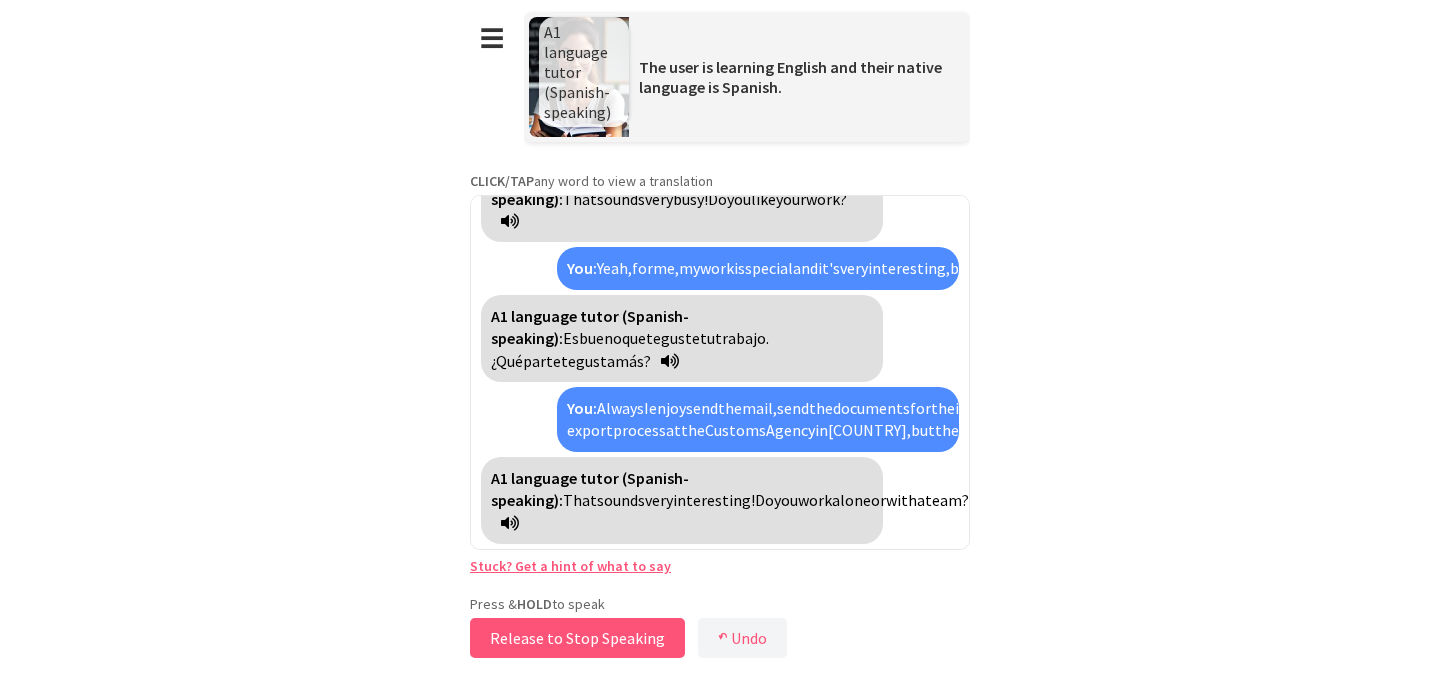 click on "Release to Stop Speaking" at bounding box center [577, 638] 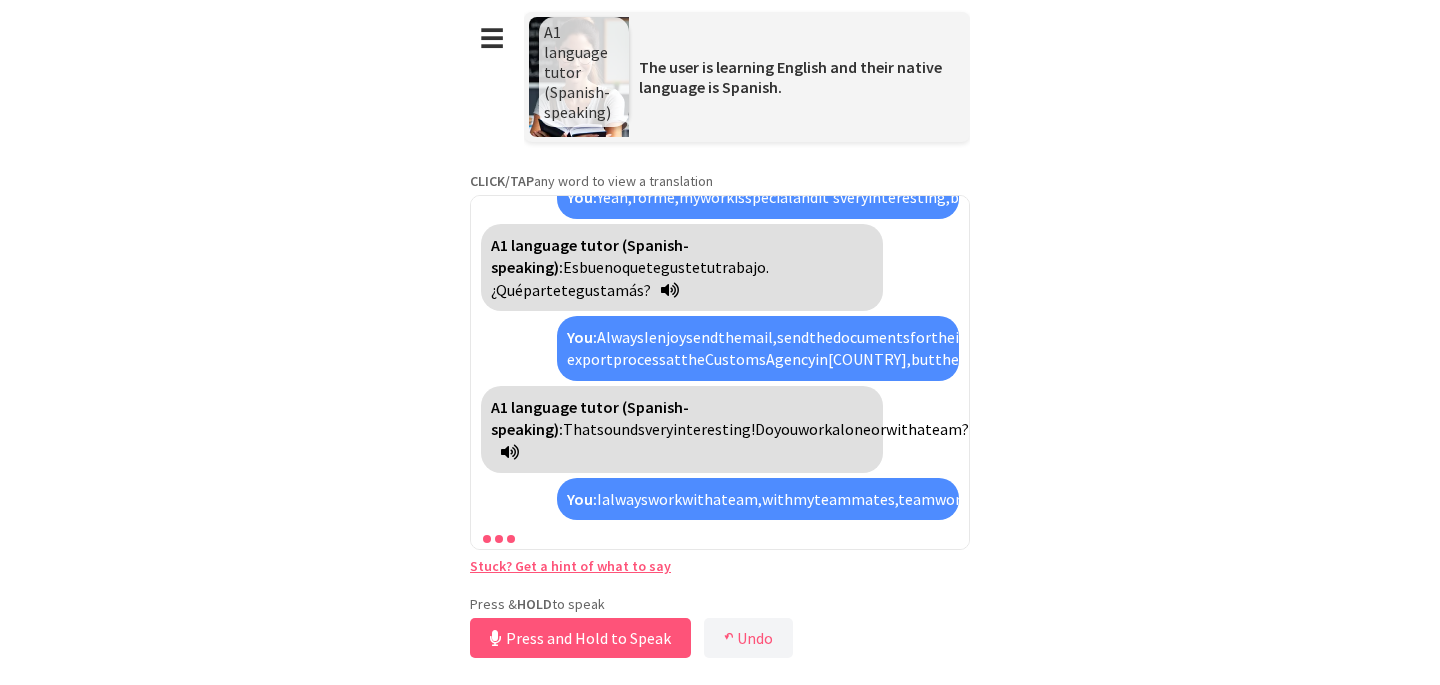 scroll, scrollTop: 654, scrollLeft: 0, axis: vertical 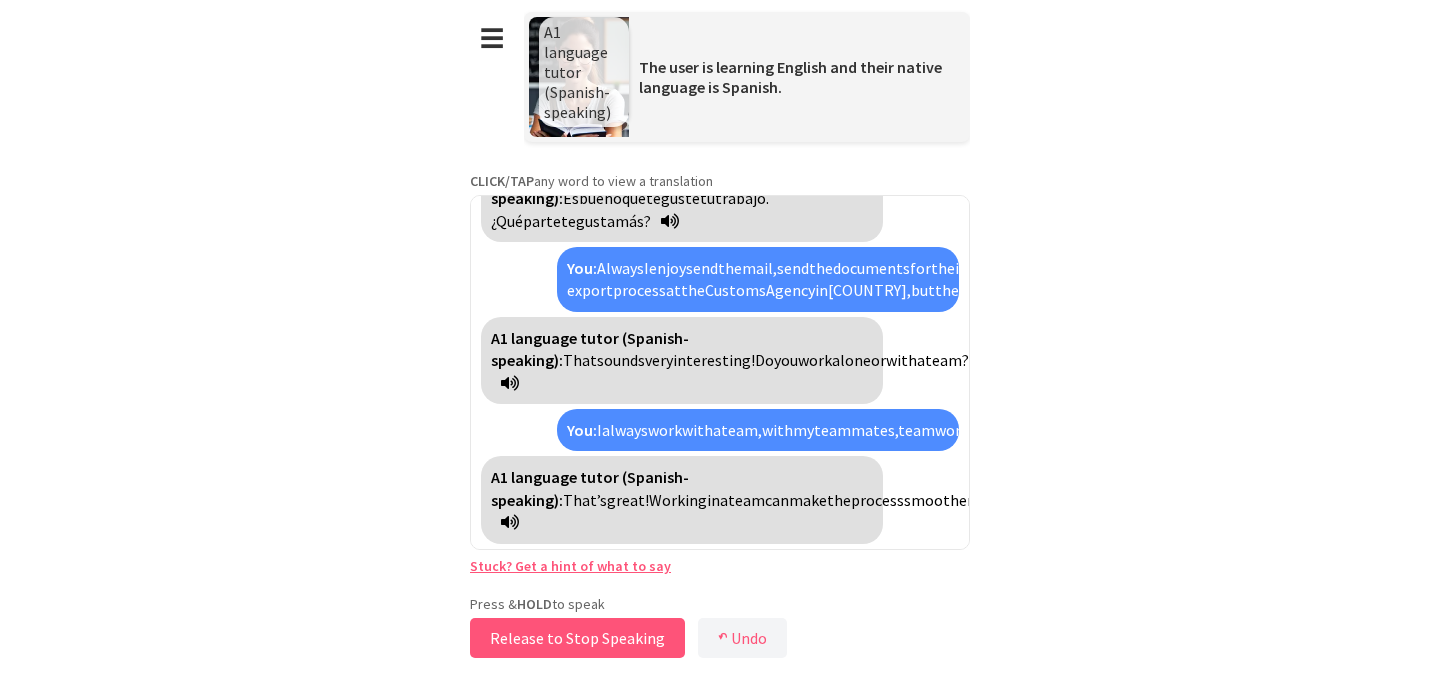 click on "Release to Stop Speaking" at bounding box center (577, 638) 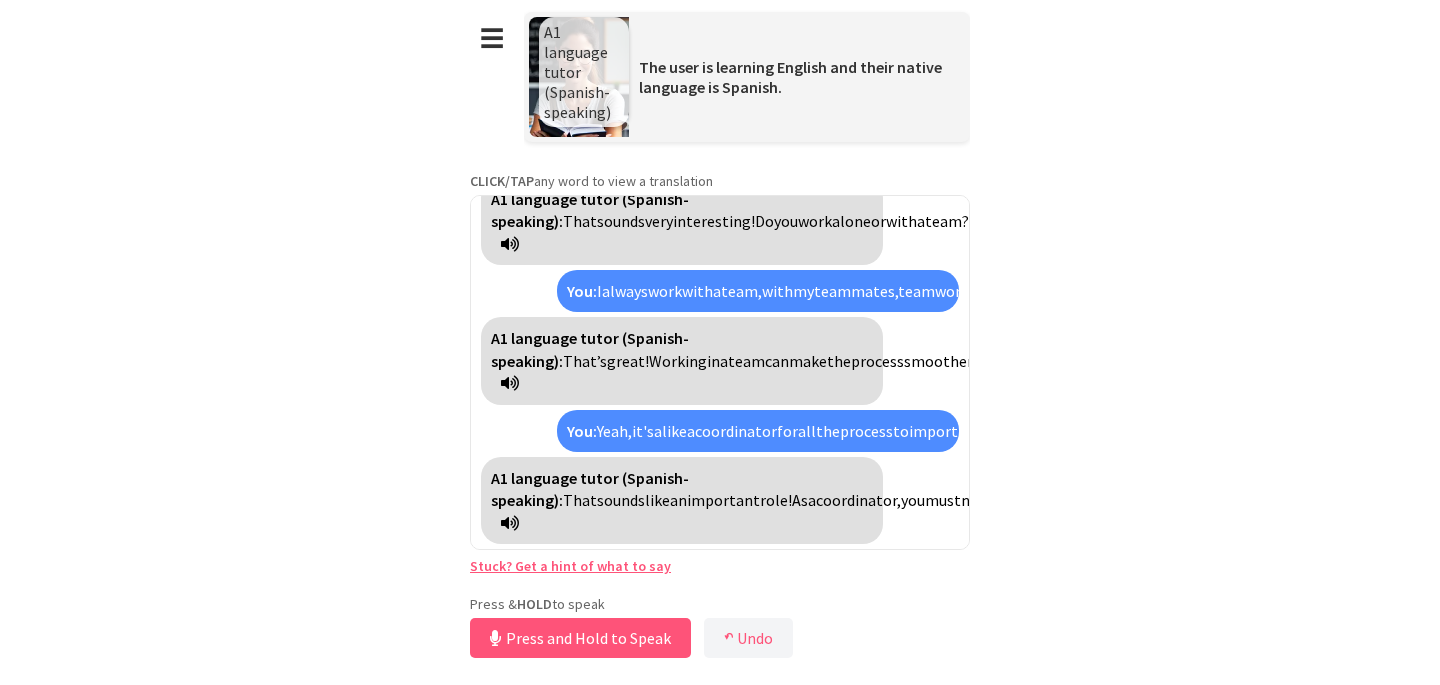 scroll, scrollTop: 838, scrollLeft: 0, axis: vertical 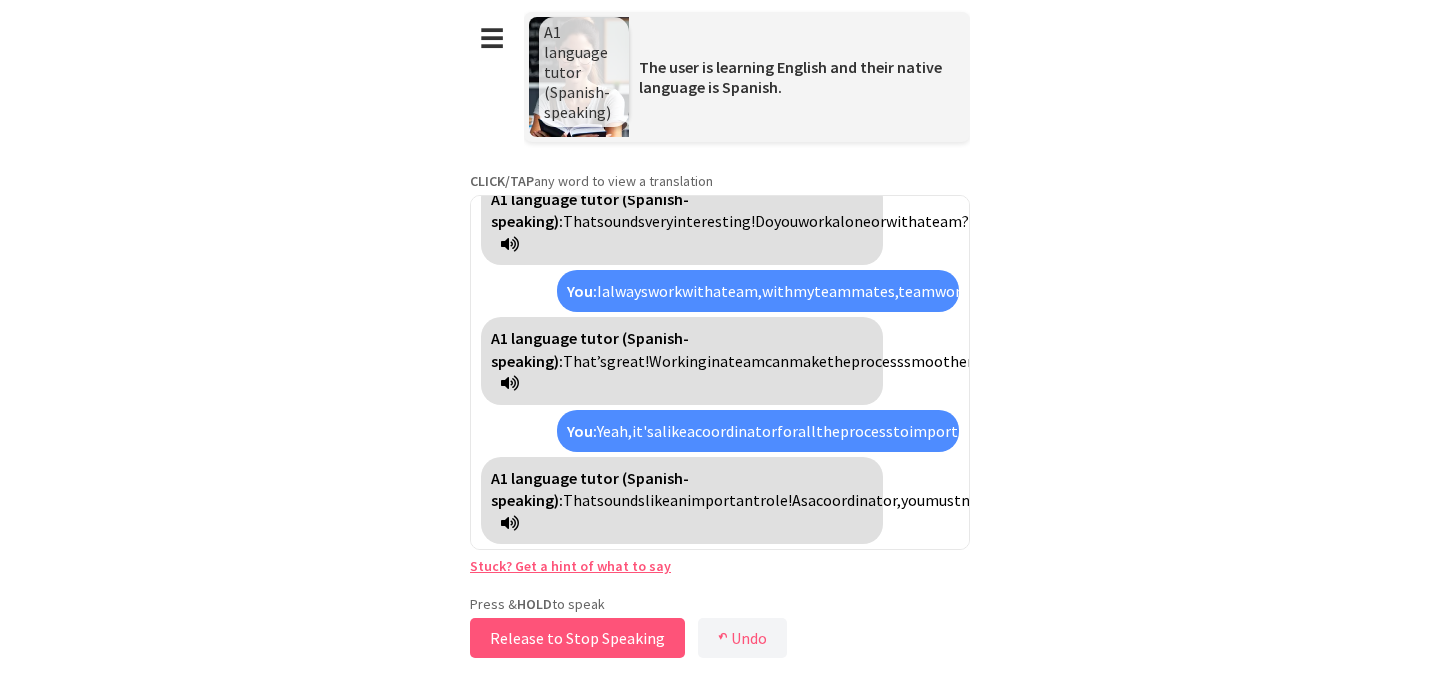 click on "Release to Stop Speaking" at bounding box center (577, 638) 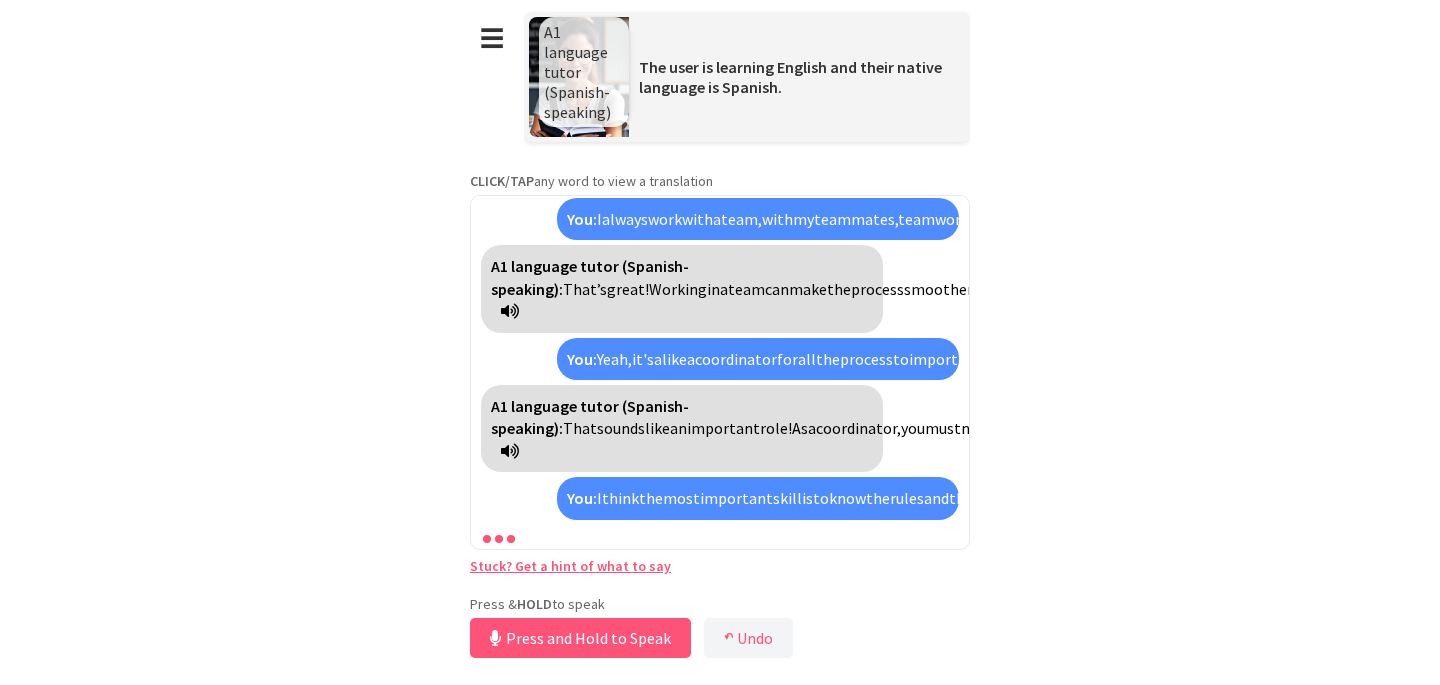 scroll, scrollTop: 1022, scrollLeft: 0, axis: vertical 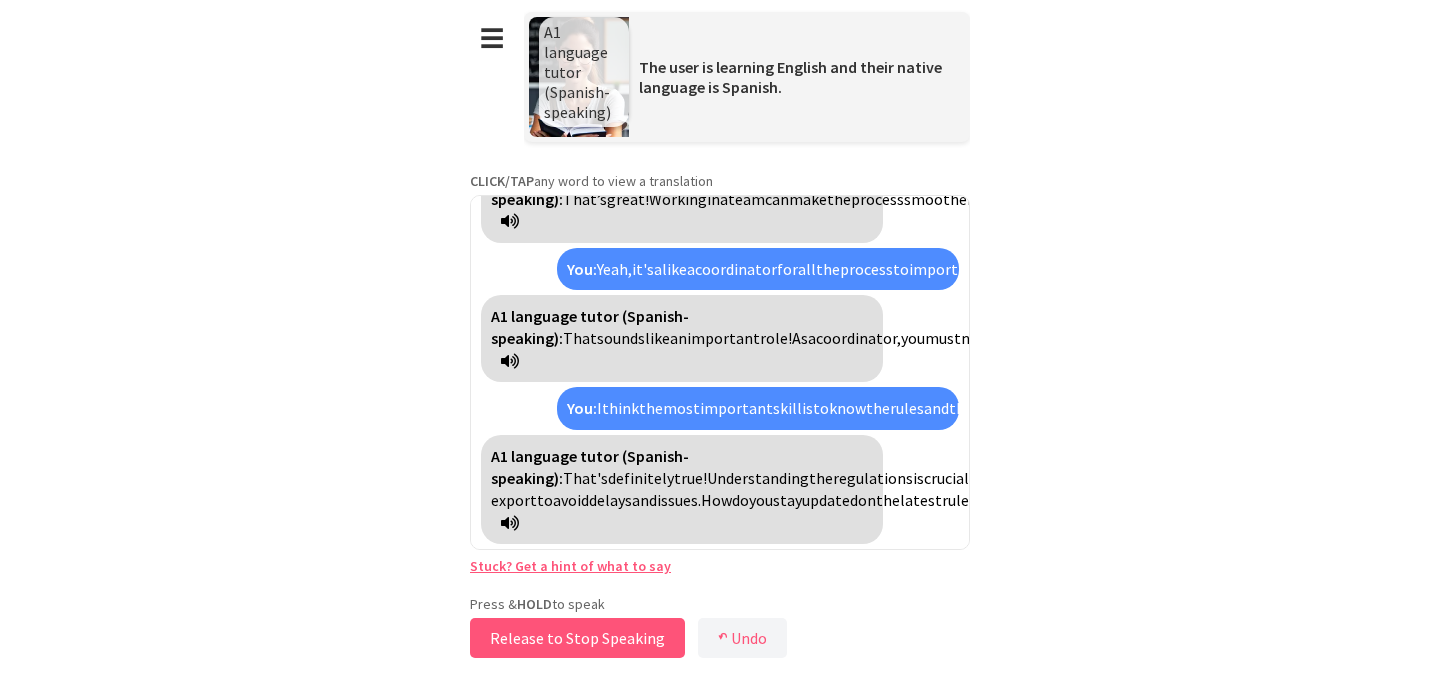 click on "Release to Stop Speaking" at bounding box center (577, 638) 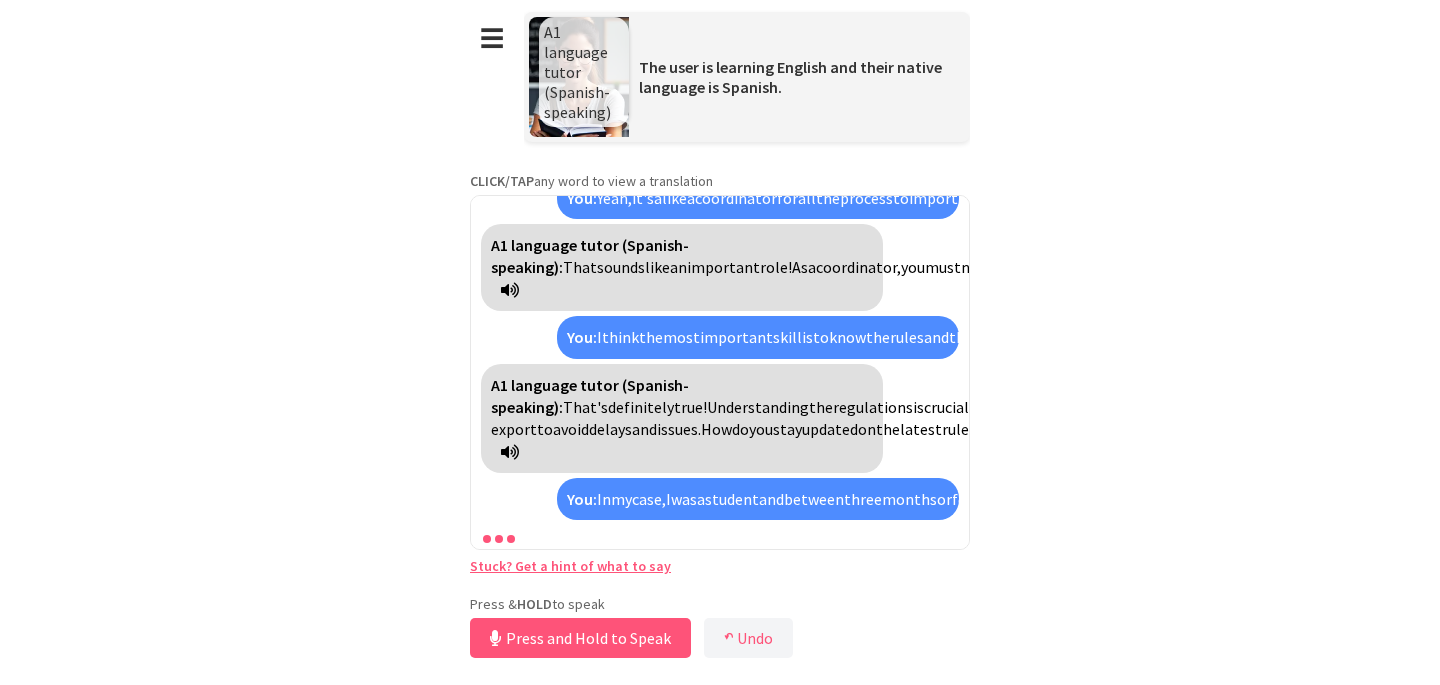 scroll, scrollTop: 1296, scrollLeft: 0, axis: vertical 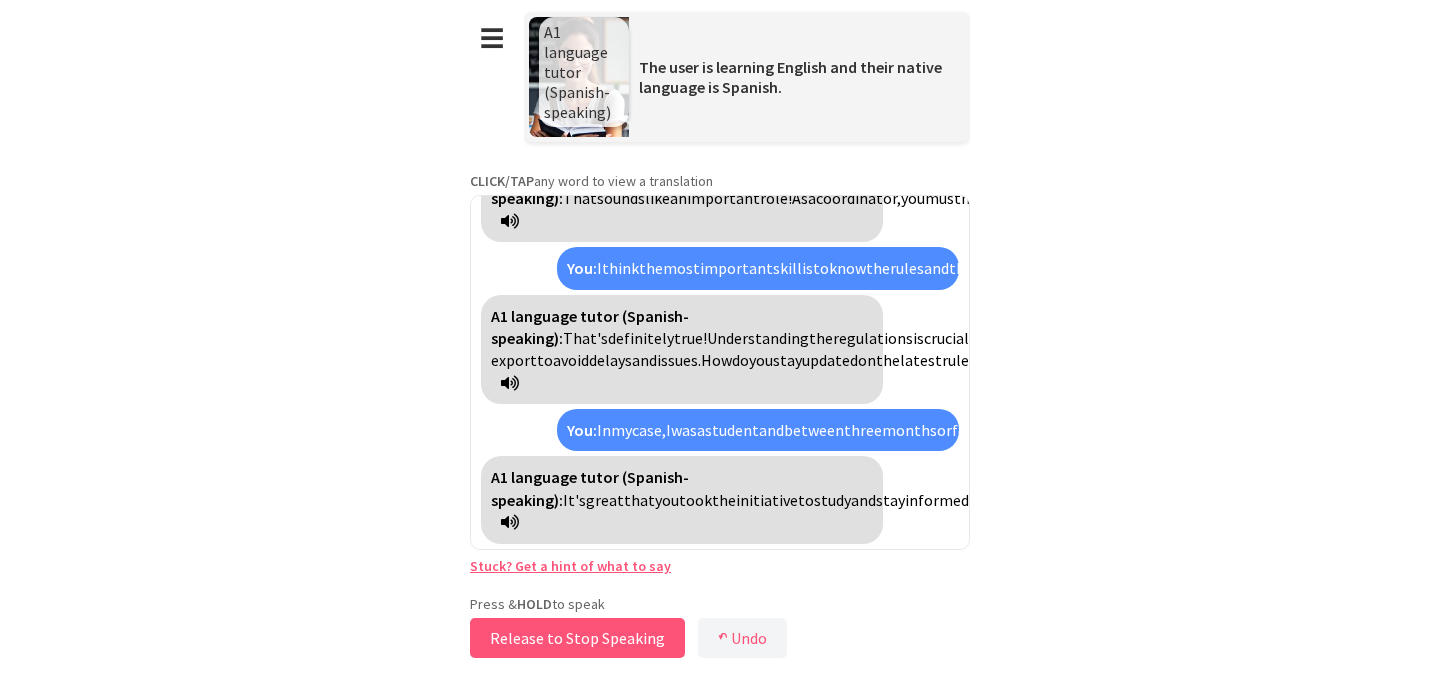 click on "Release to Stop Speaking" at bounding box center (577, 638) 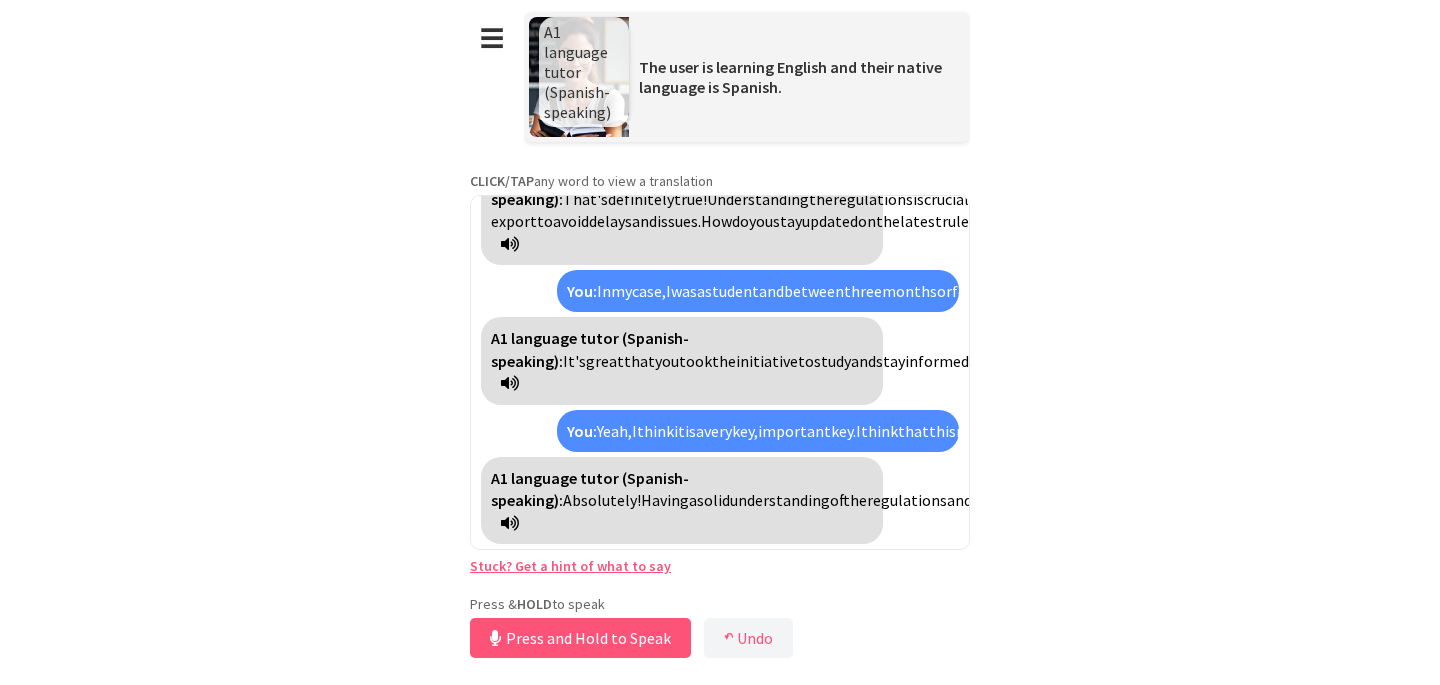 scroll, scrollTop: 1548, scrollLeft: 0, axis: vertical 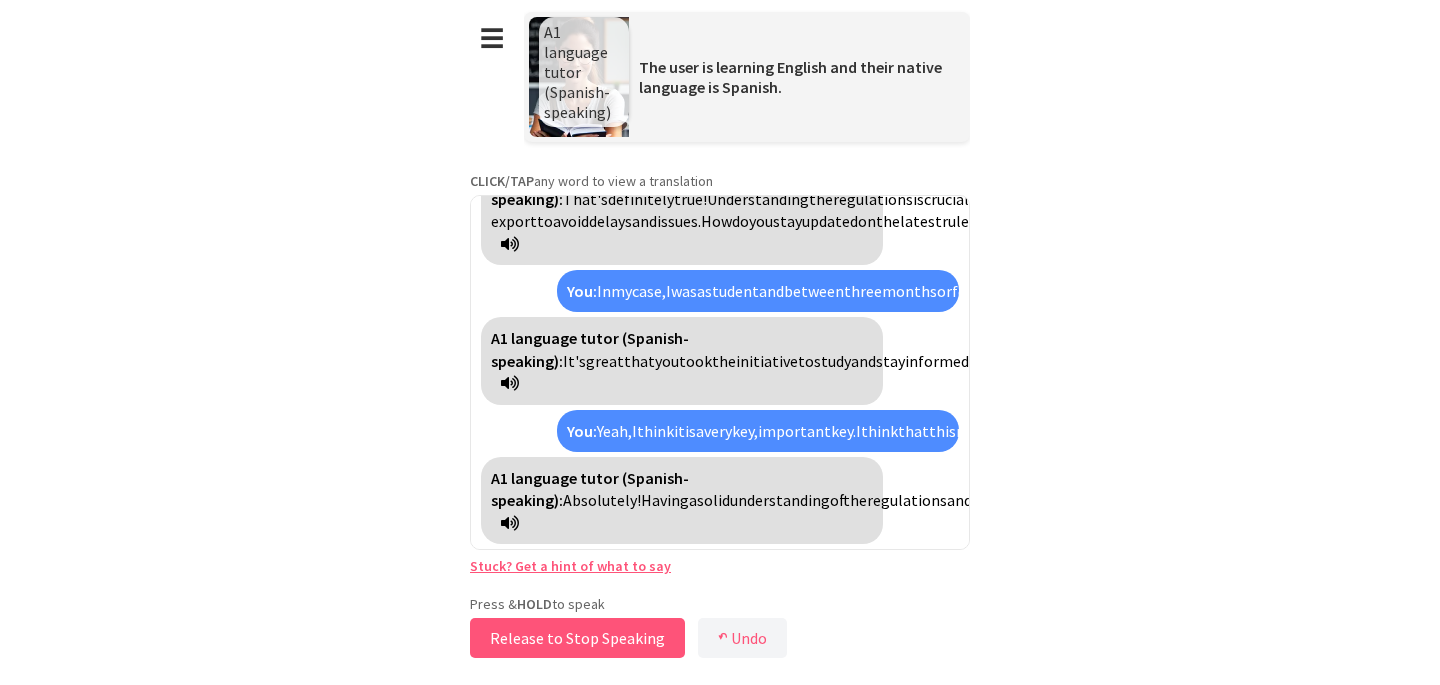 click on "Release to Stop Speaking" at bounding box center (577, 638) 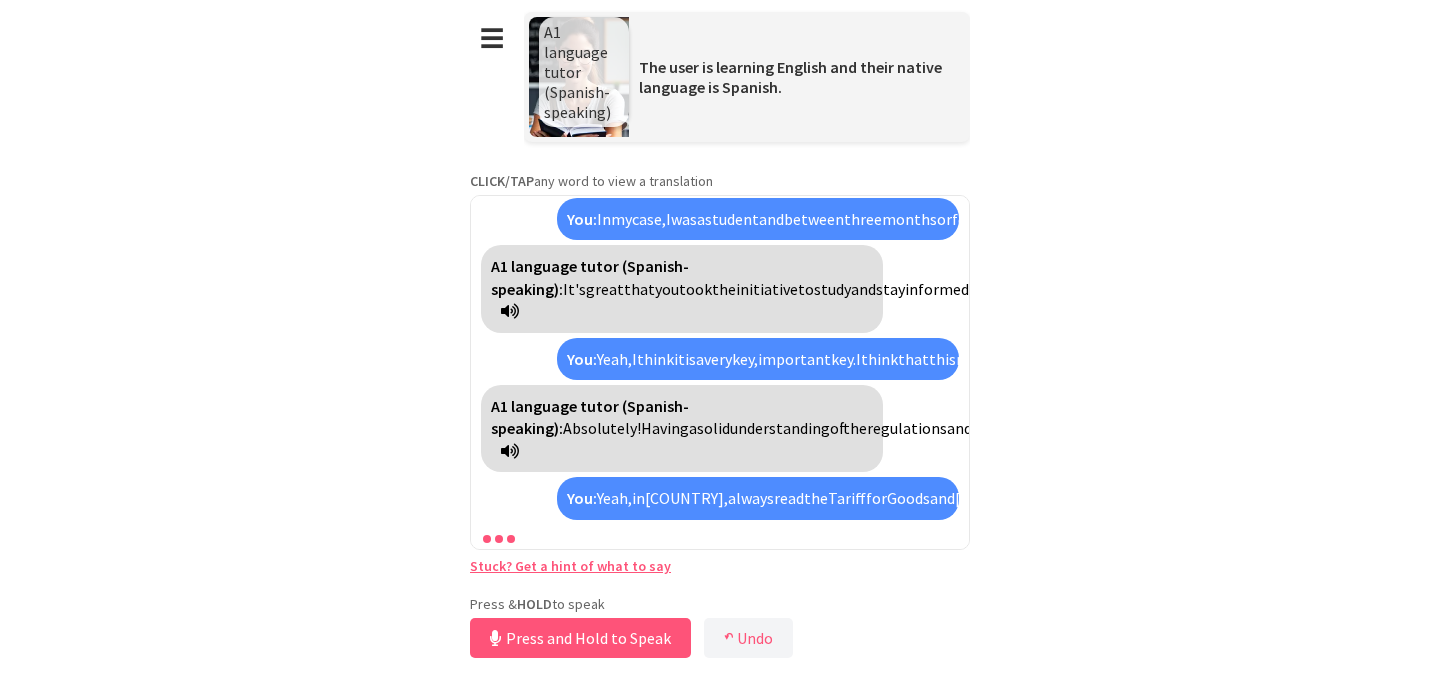 scroll, scrollTop: 1799, scrollLeft: 0, axis: vertical 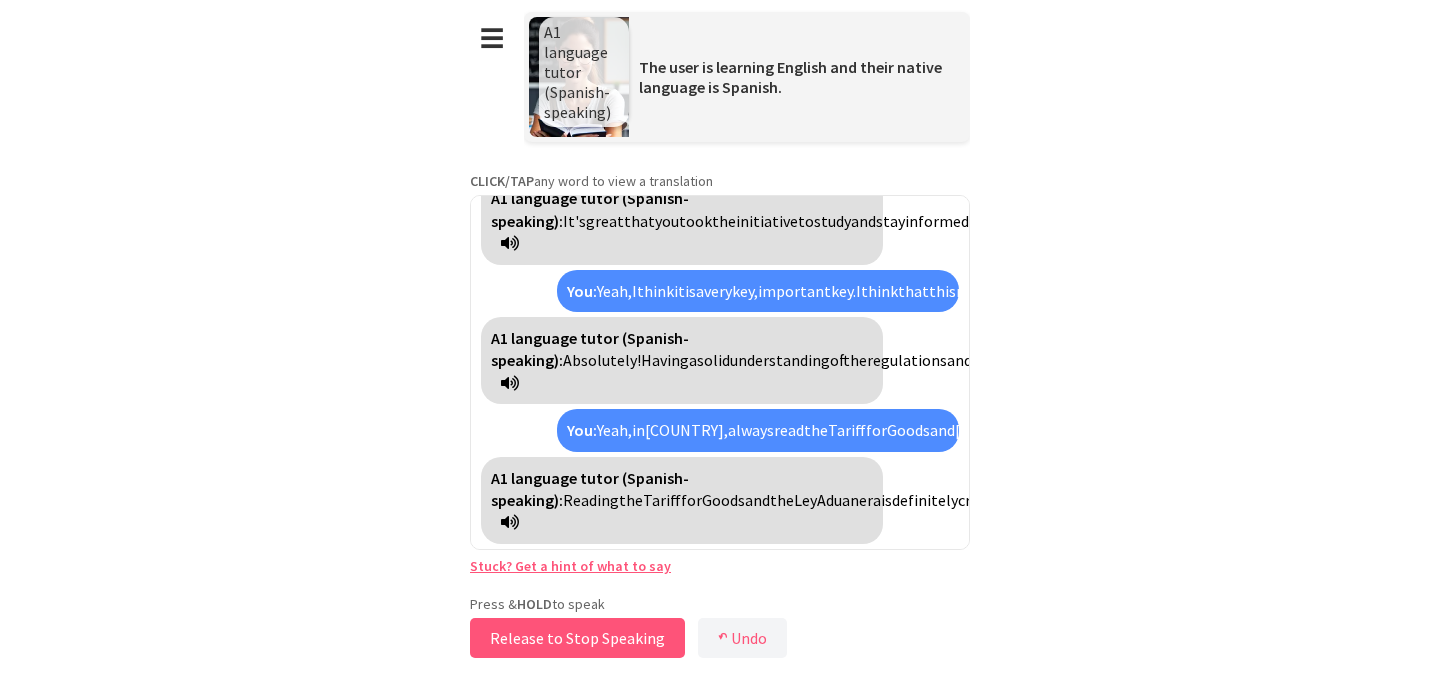 click on "Release to Stop Speaking" at bounding box center [577, 638] 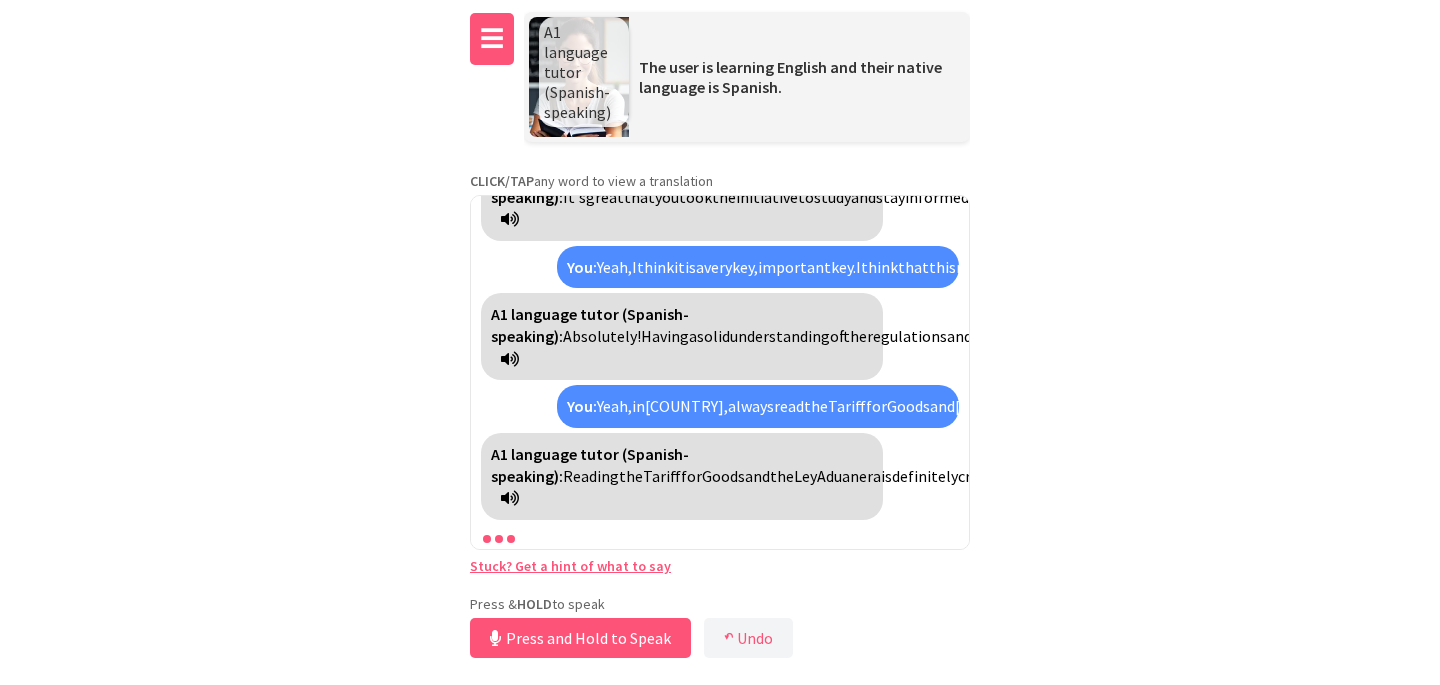 click on "☰" at bounding box center (492, 39) 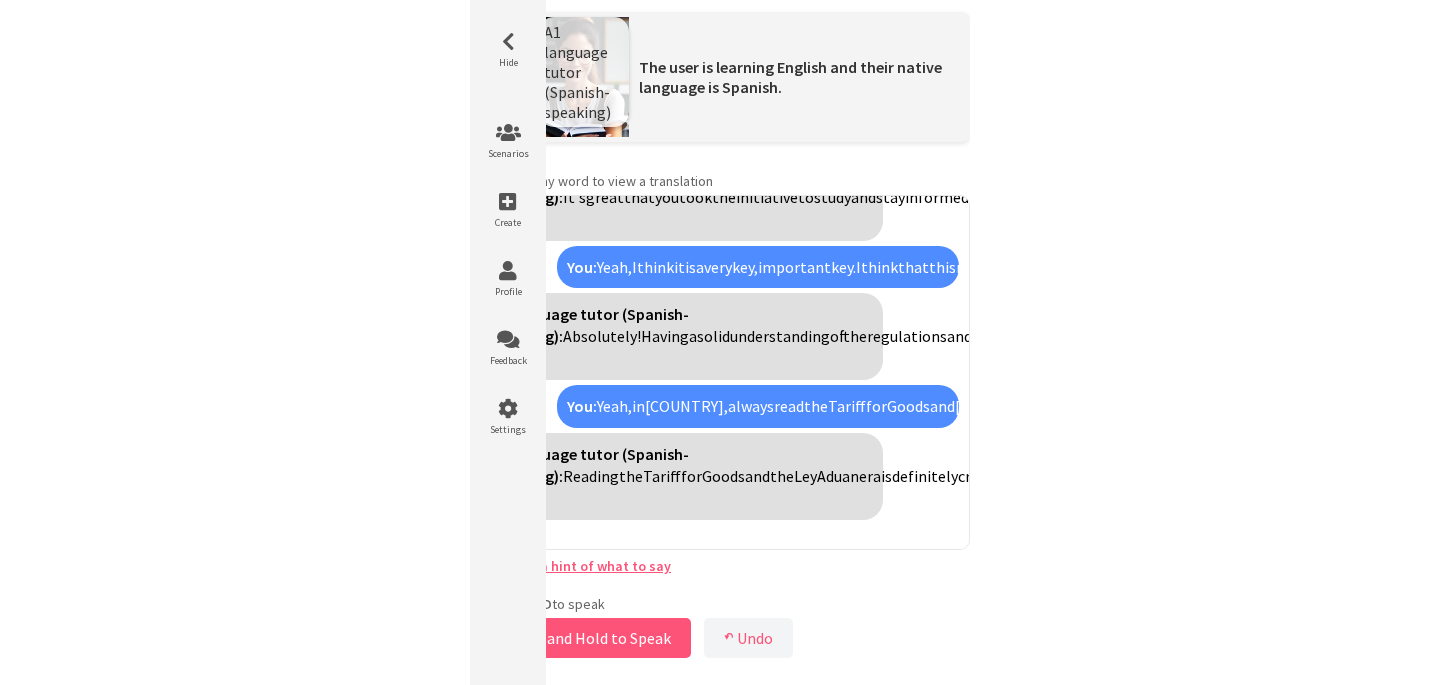 click on "**********" at bounding box center [720, 342] 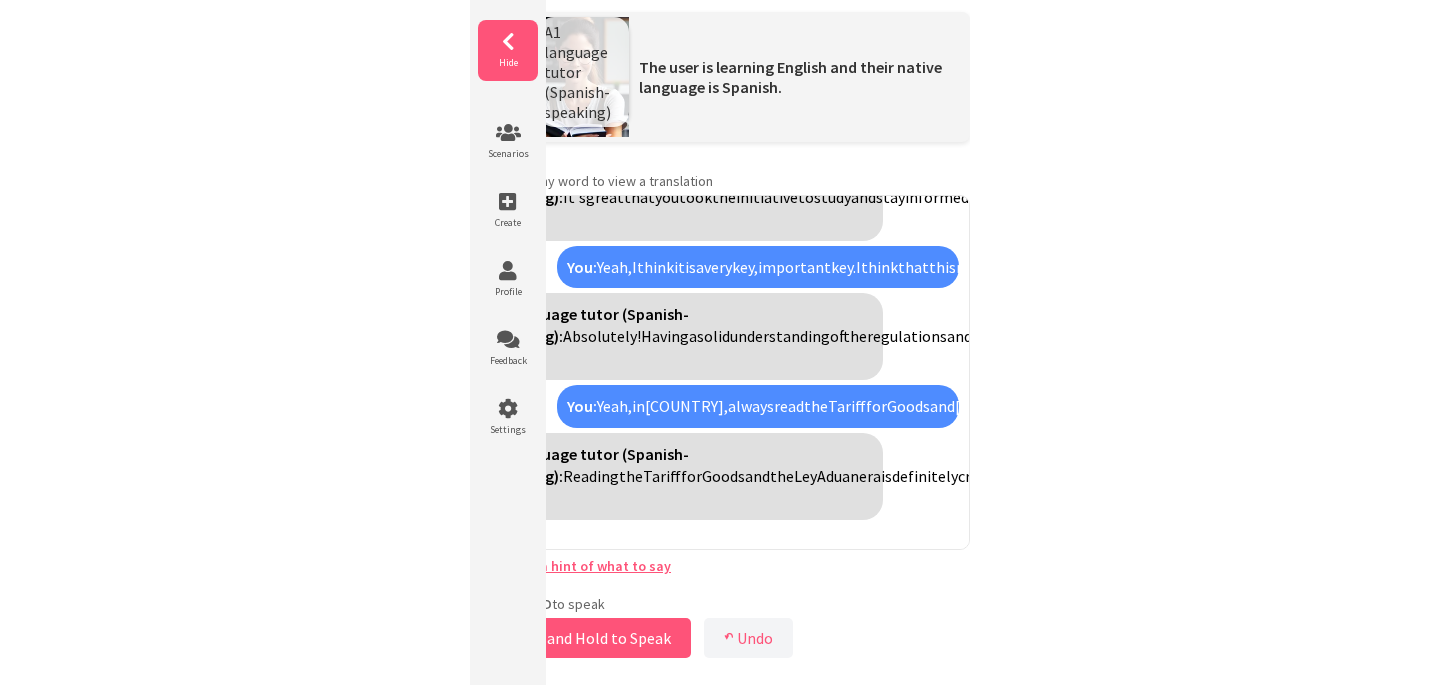 click on "Hide" at bounding box center (508, 62) 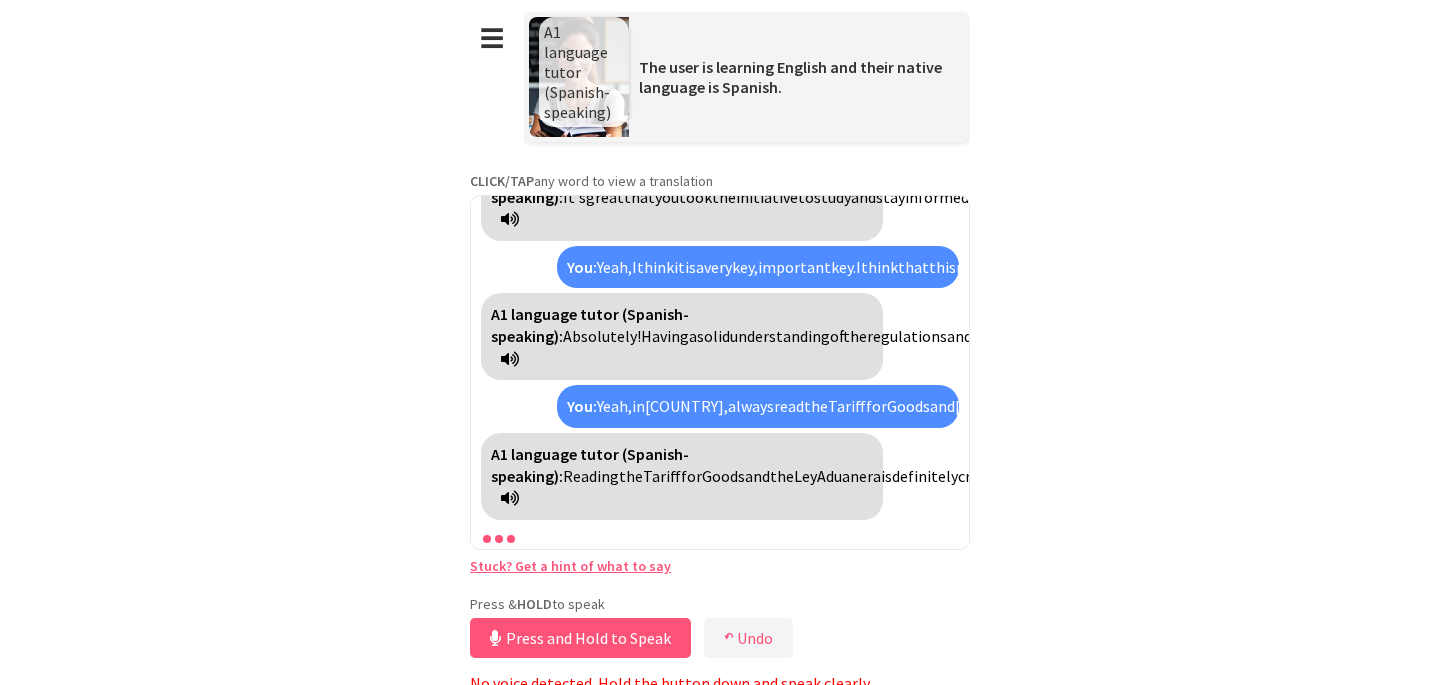 scroll, scrollTop: 1706, scrollLeft: 0, axis: vertical 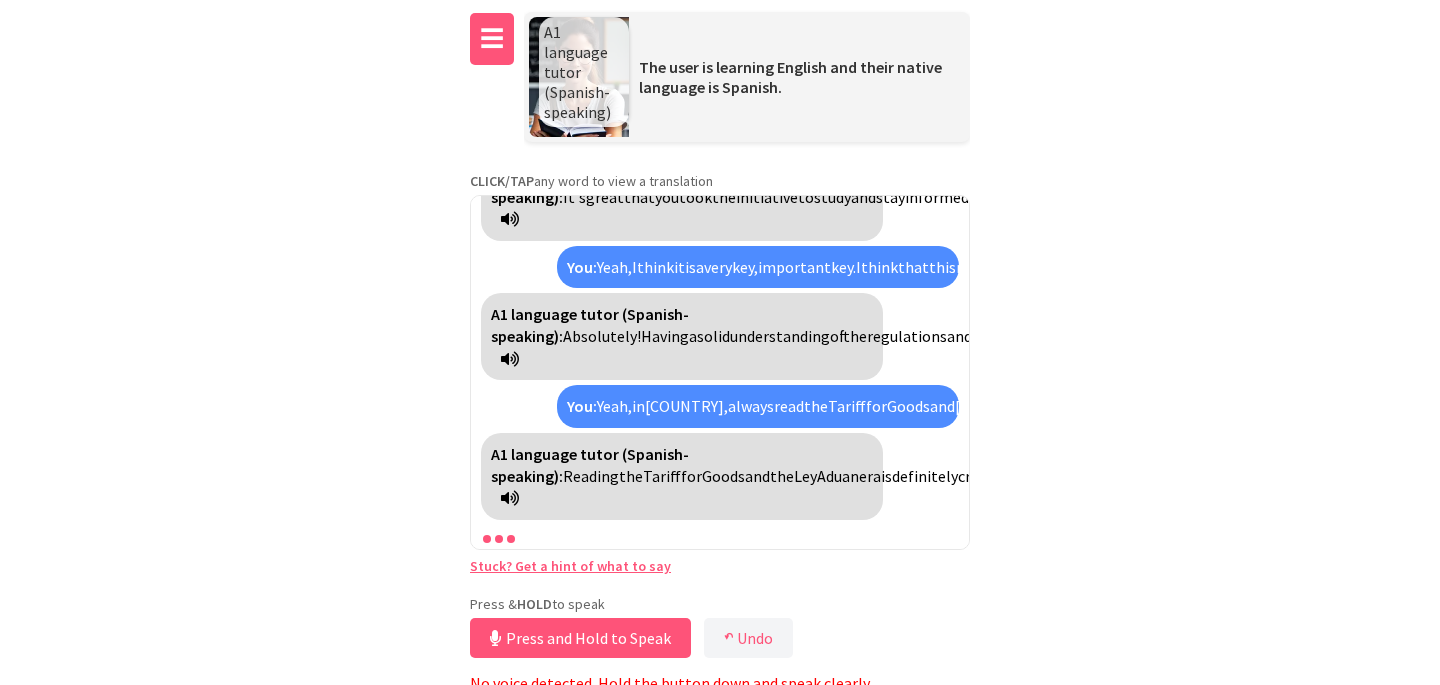click on "☰" at bounding box center [492, 39] 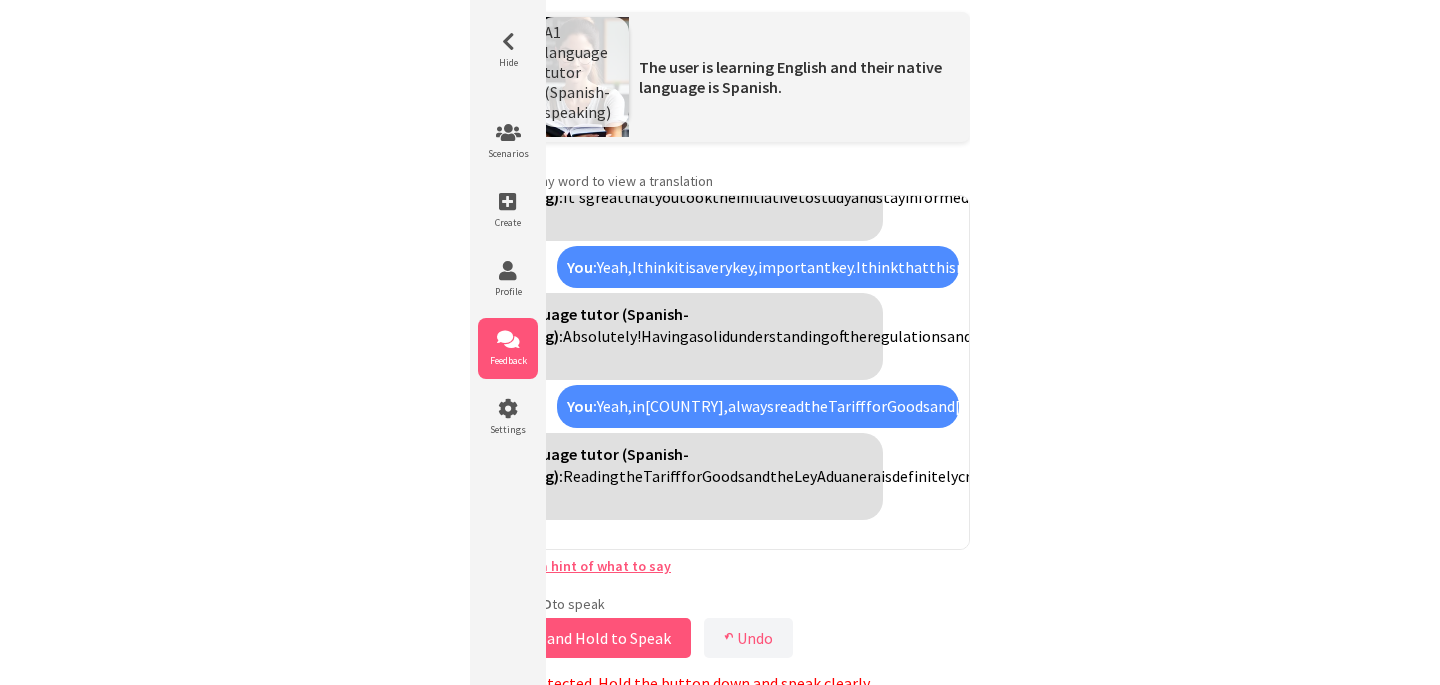 click on "Feedback" at bounding box center [508, 360] 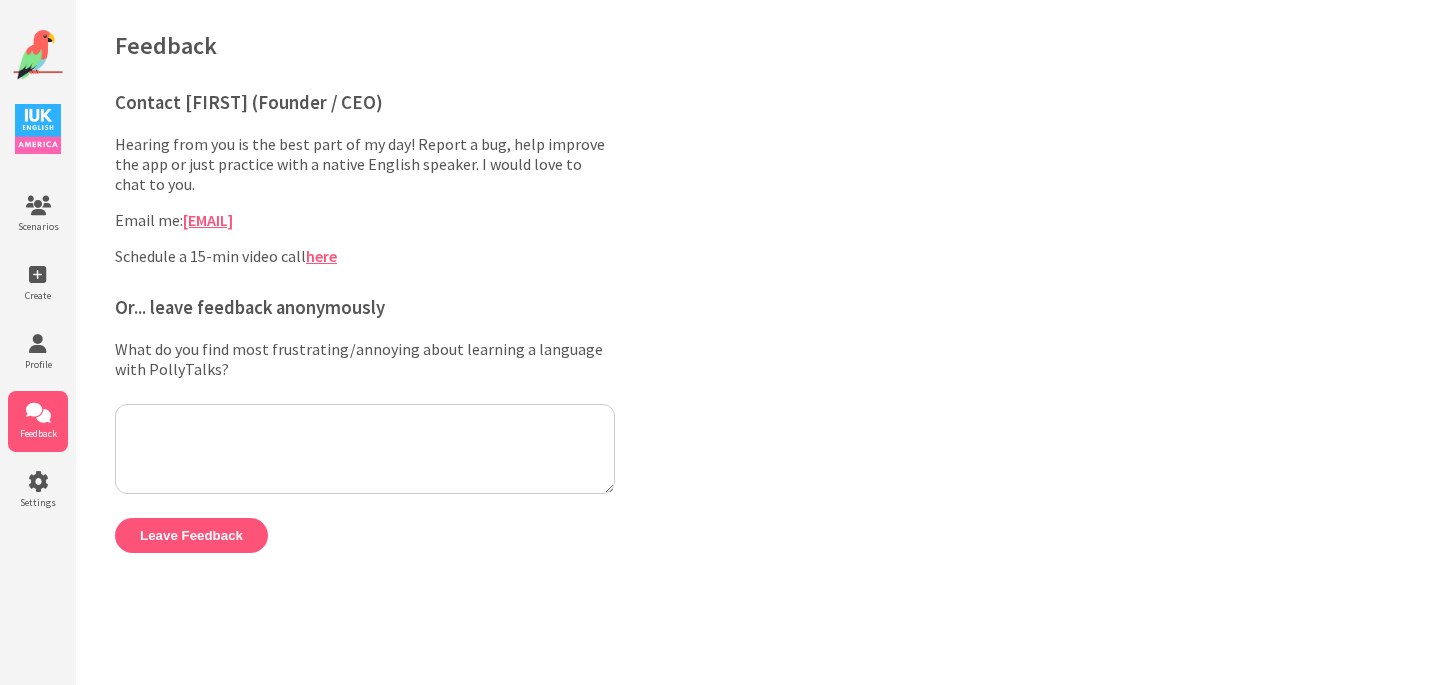 scroll, scrollTop: 0, scrollLeft: 0, axis: both 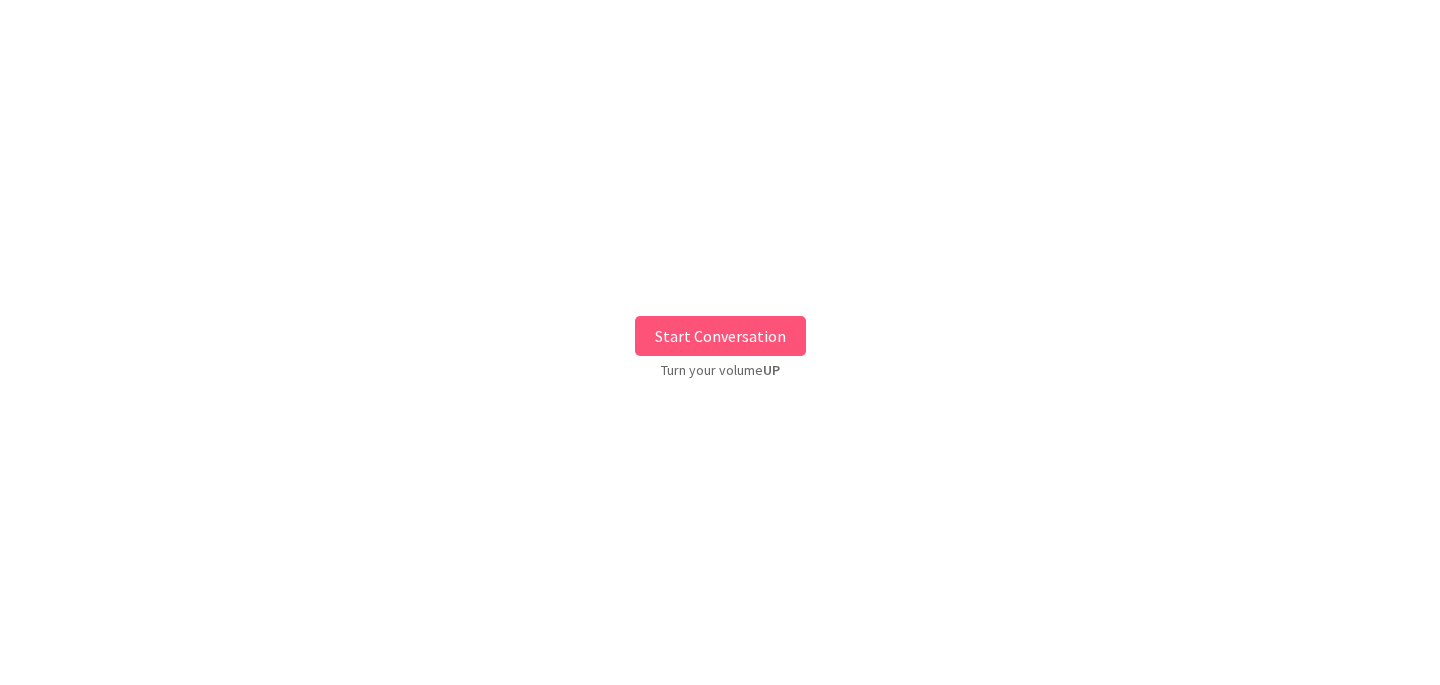 click on "Start Conversation" at bounding box center (720, 336) 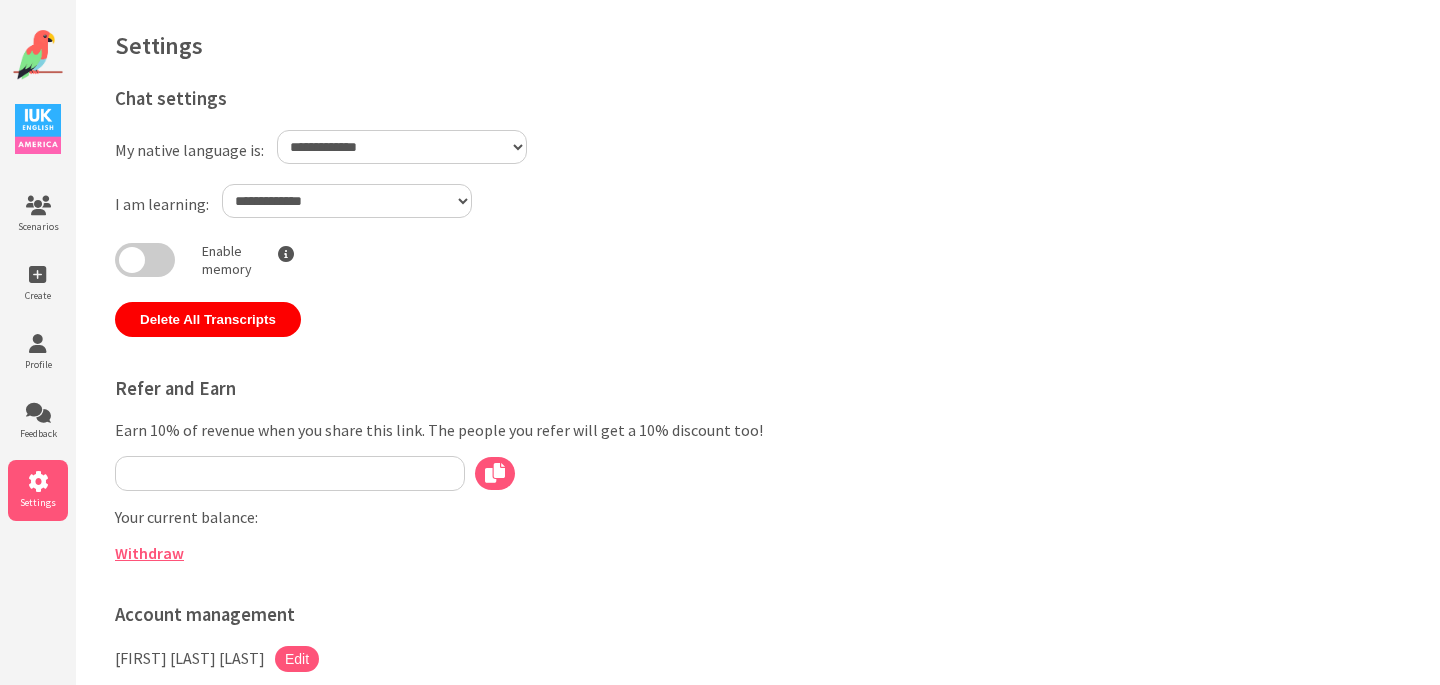 scroll, scrollTop: 0, scrollLeft: 0, axis: both 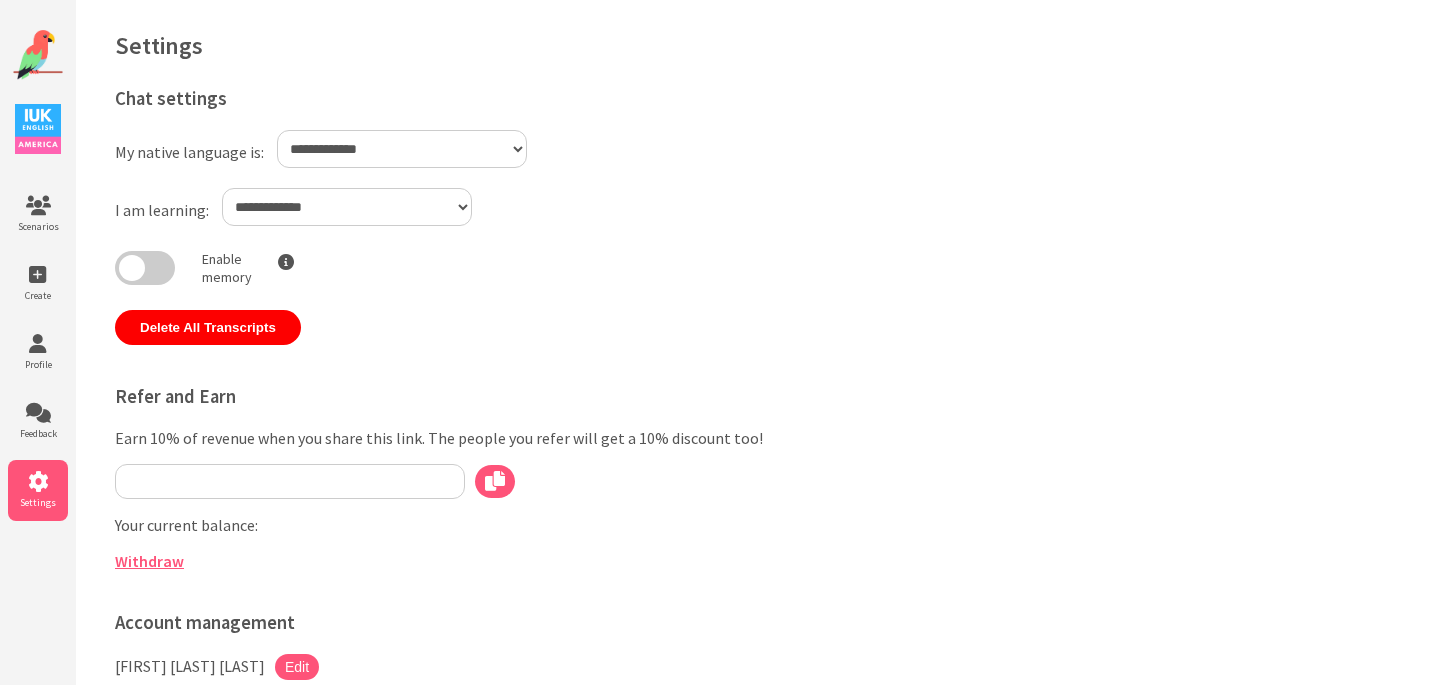 type on "**********" 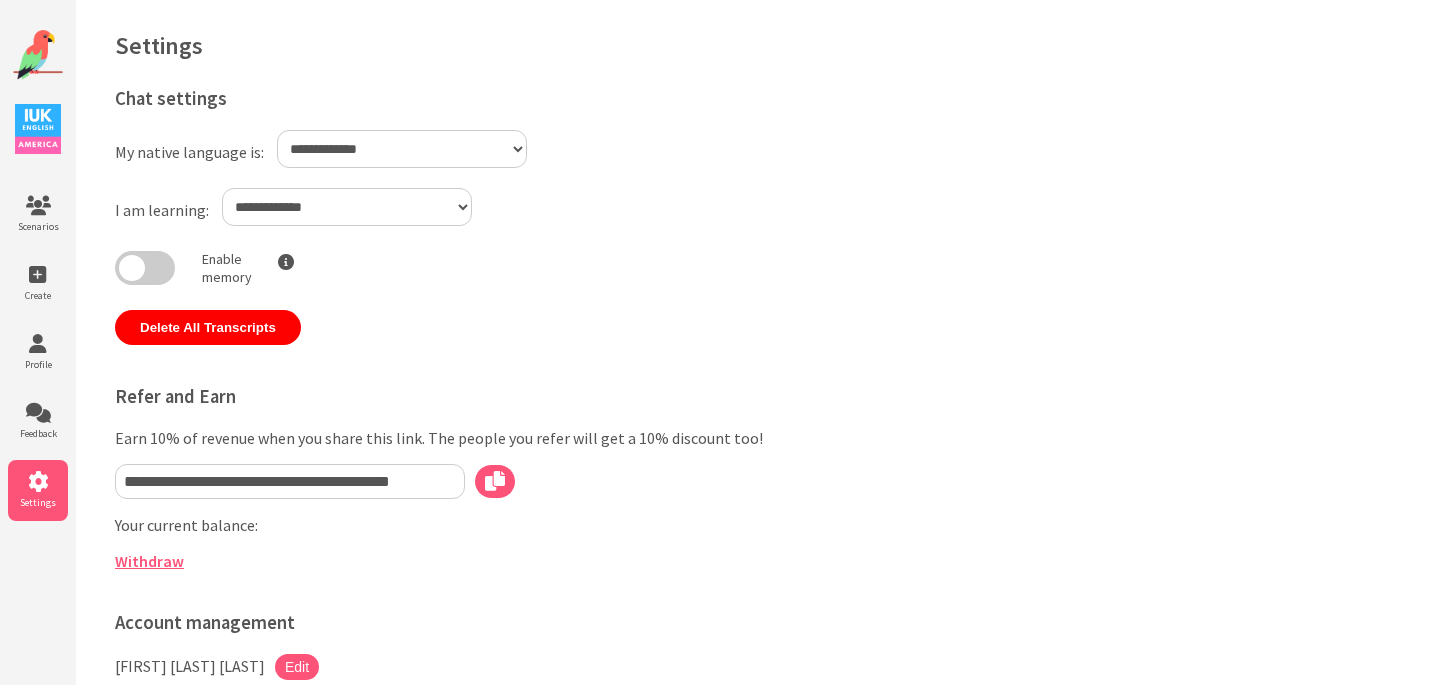 select on "**" 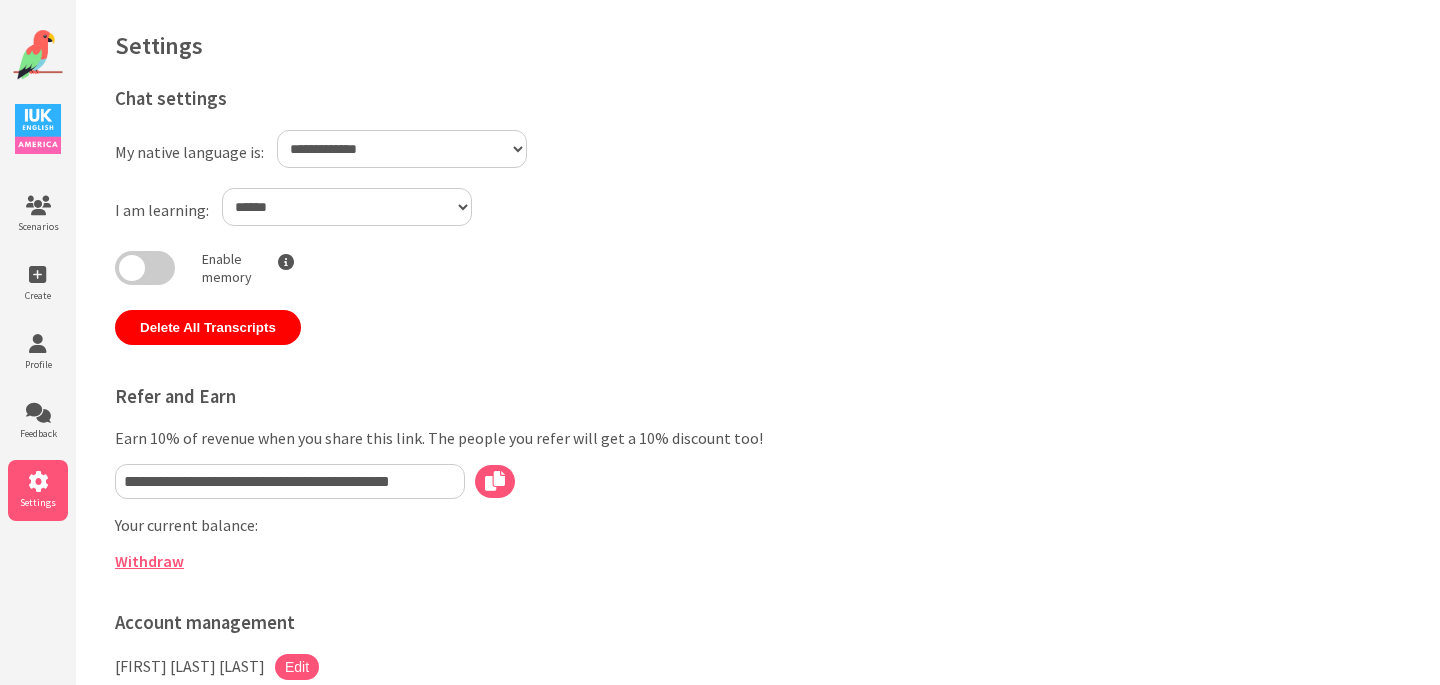 select on "**" 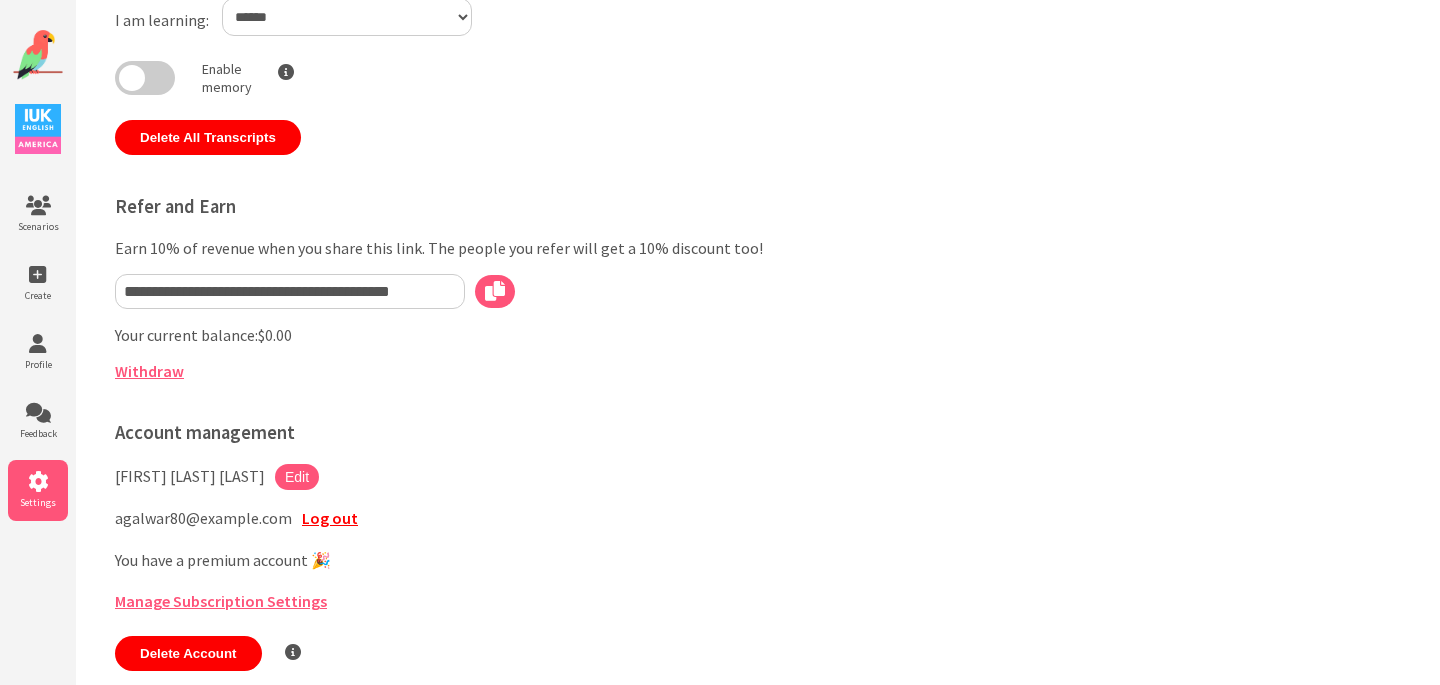 scroll, scrollTop: 220, scrollLeft: 0, axis: vertical 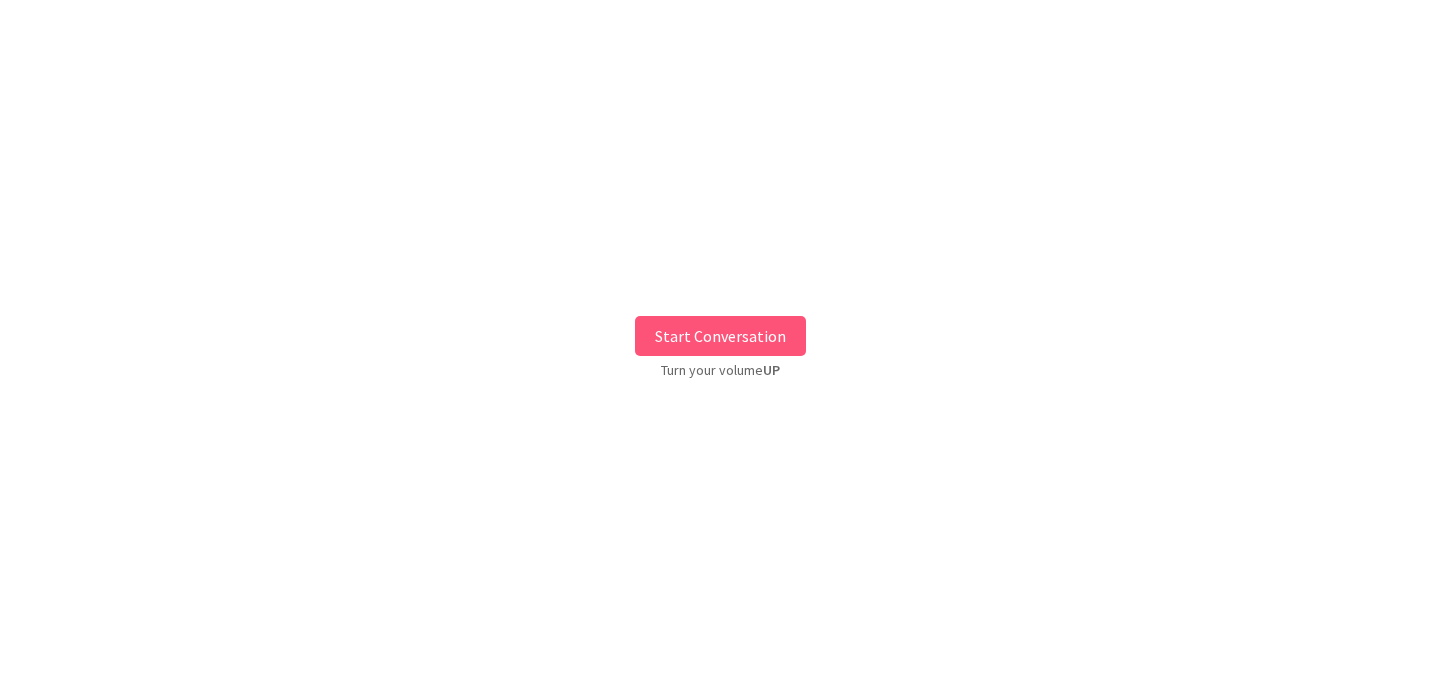 click on "Start Conversation" at bounding box center (720, 336) 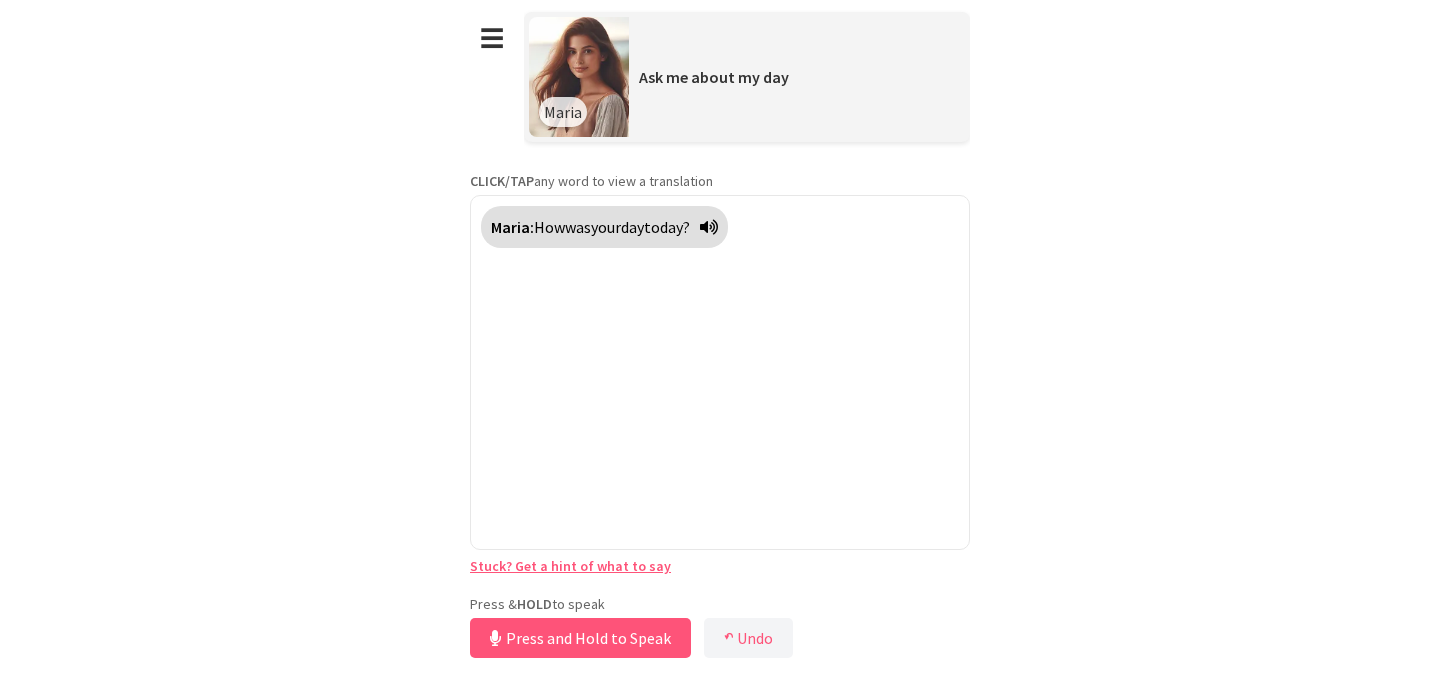 click on "**********" at bounding box center [720, 331] 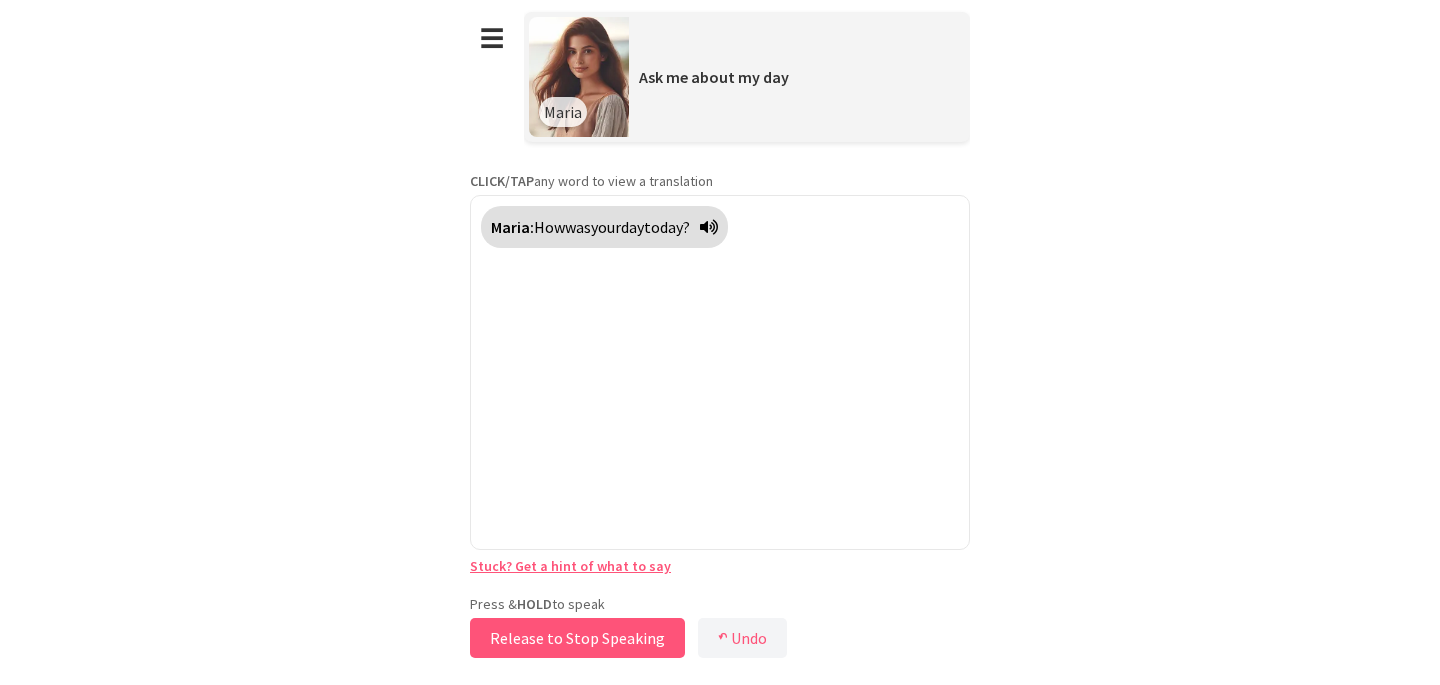 click on "Release to Stop Speaking" at bounding box center (577, 638) 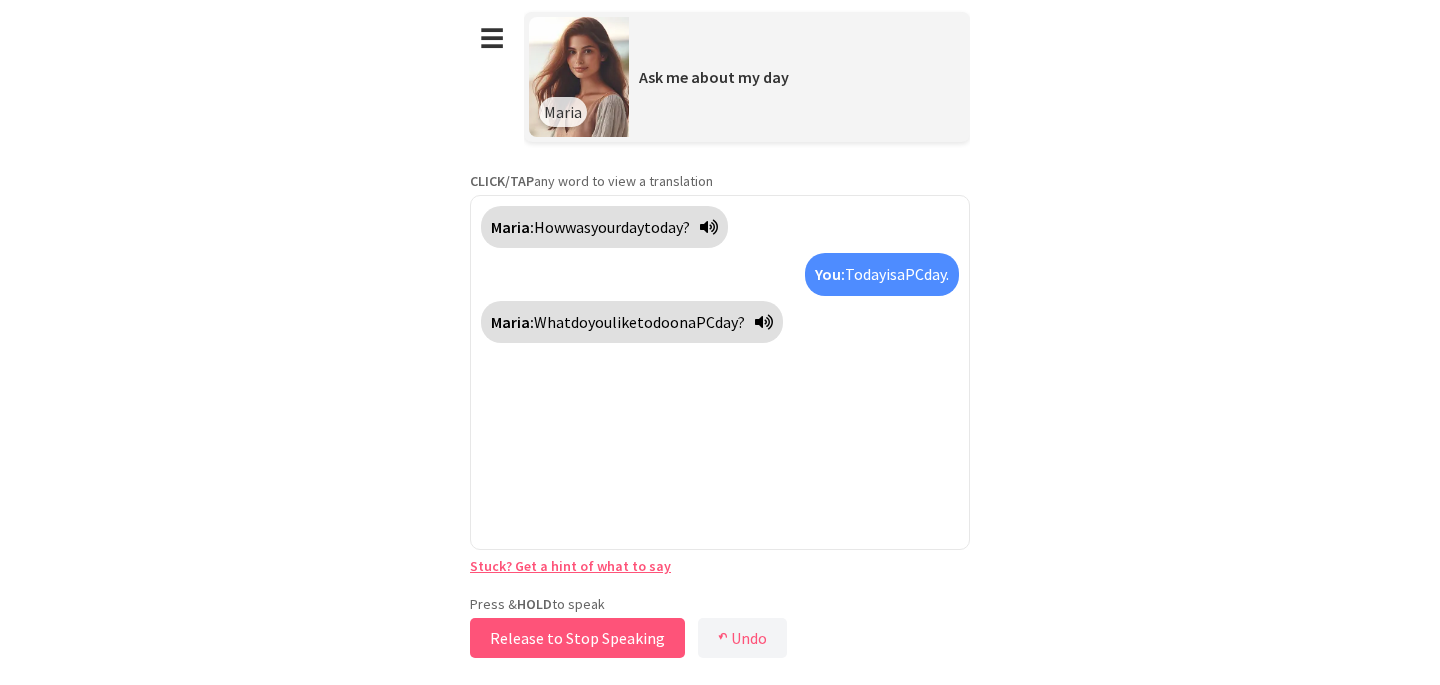 click on "Release to Stop Speaking" at bounding box center (577, 638) 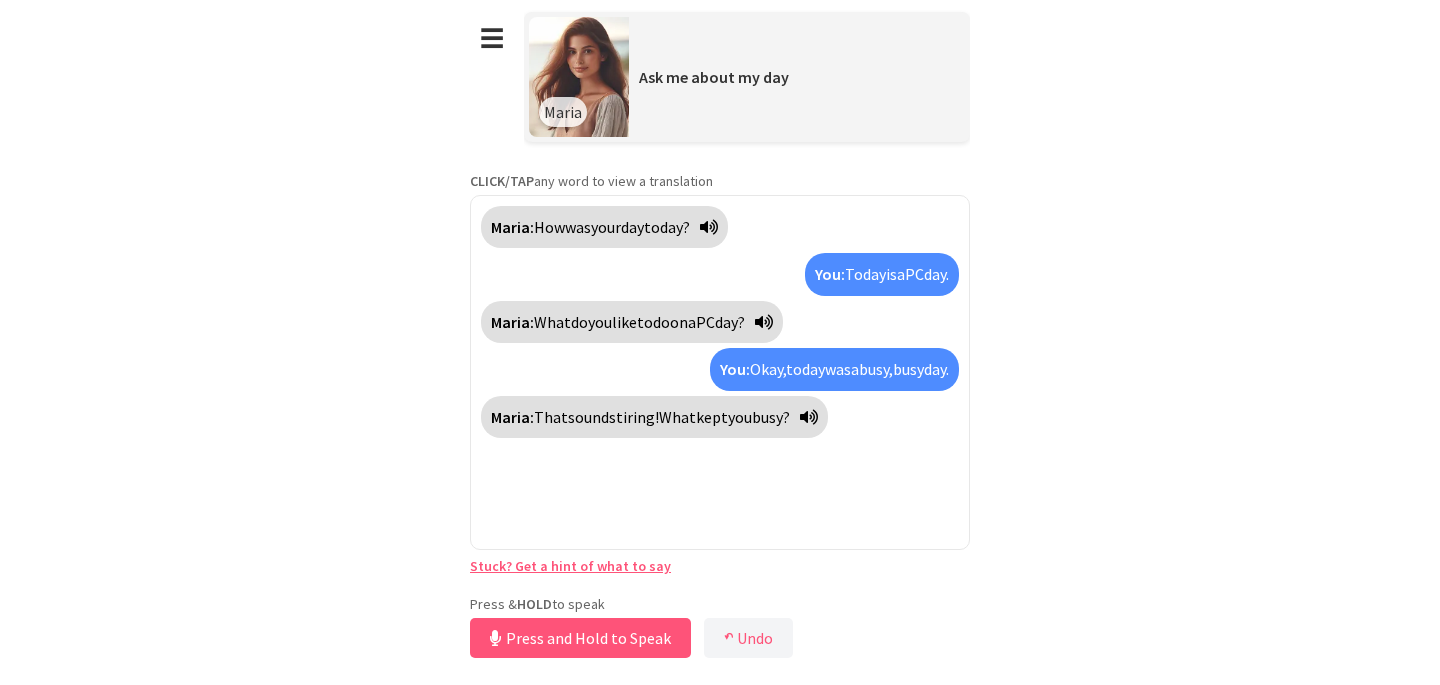 click at bounding box center [809, 417] 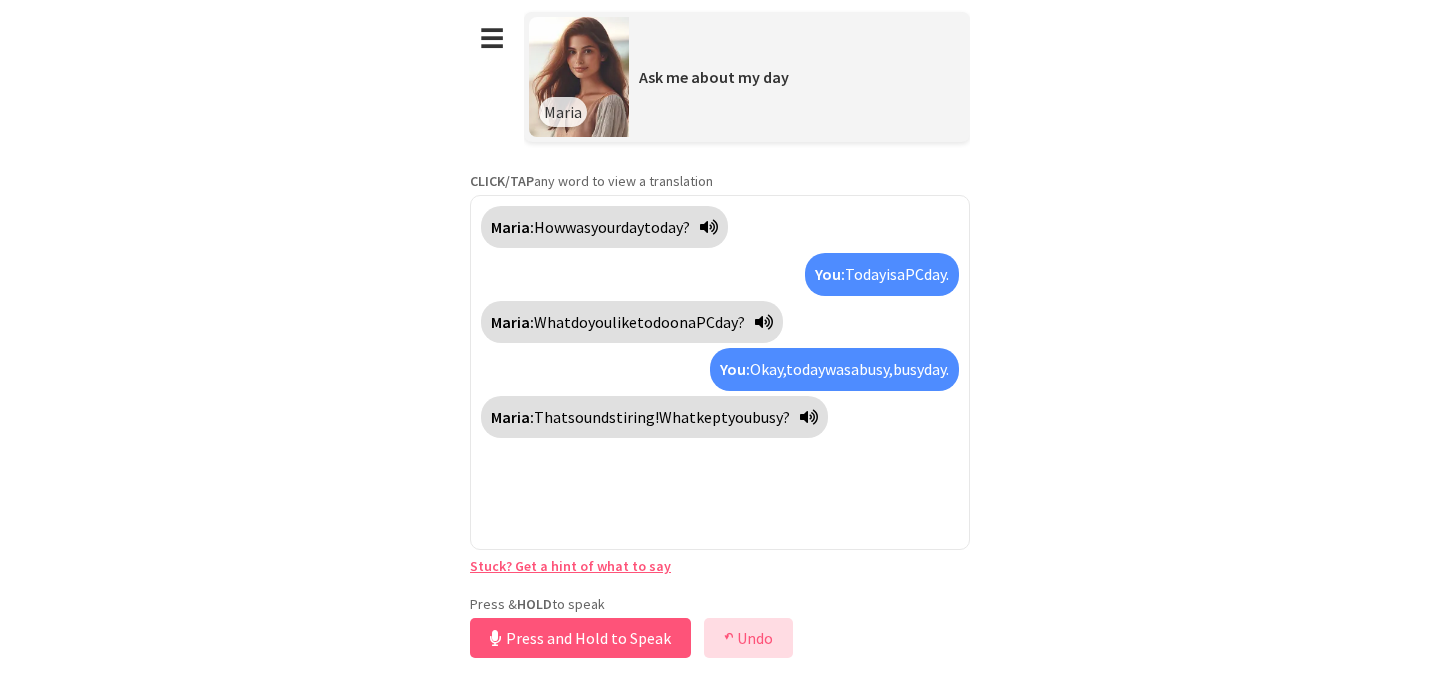 click on "↶  Undo" at bounding box center (748, 638) 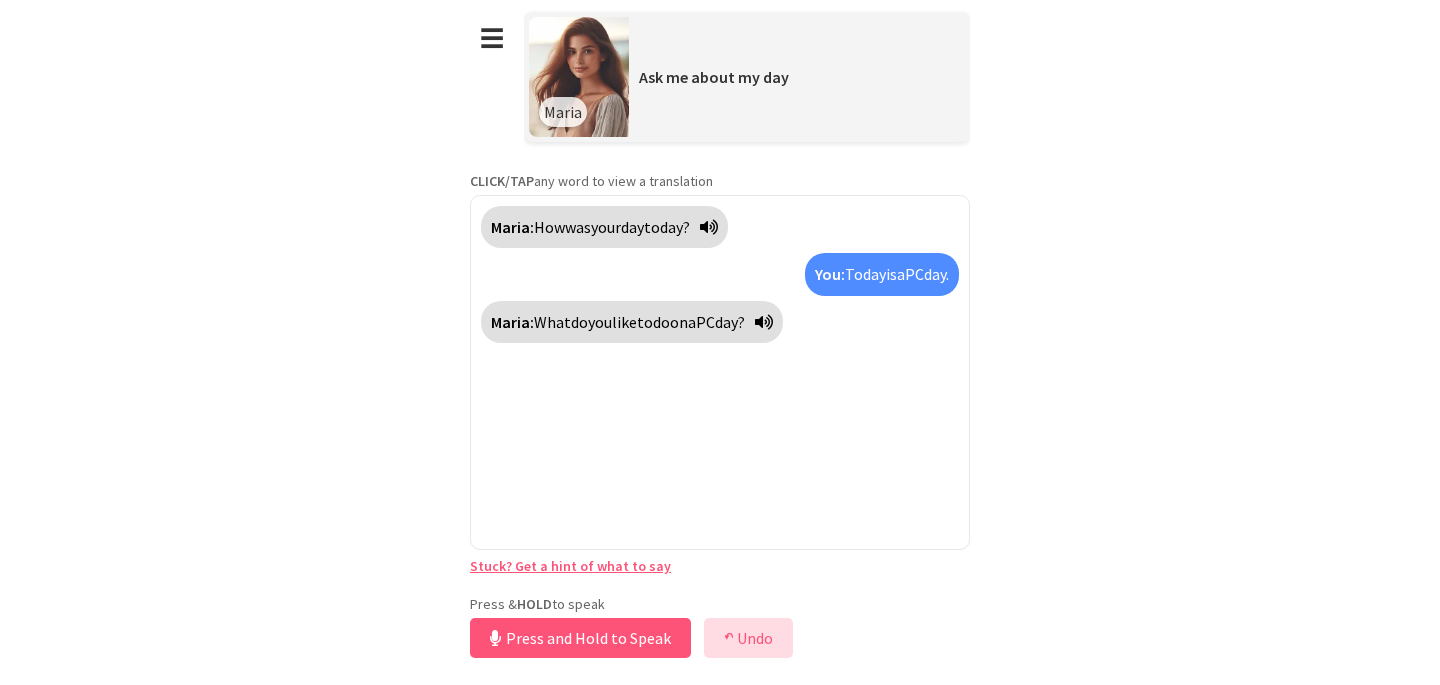 click on "↶  Undo" at bounding box center (748, 638) 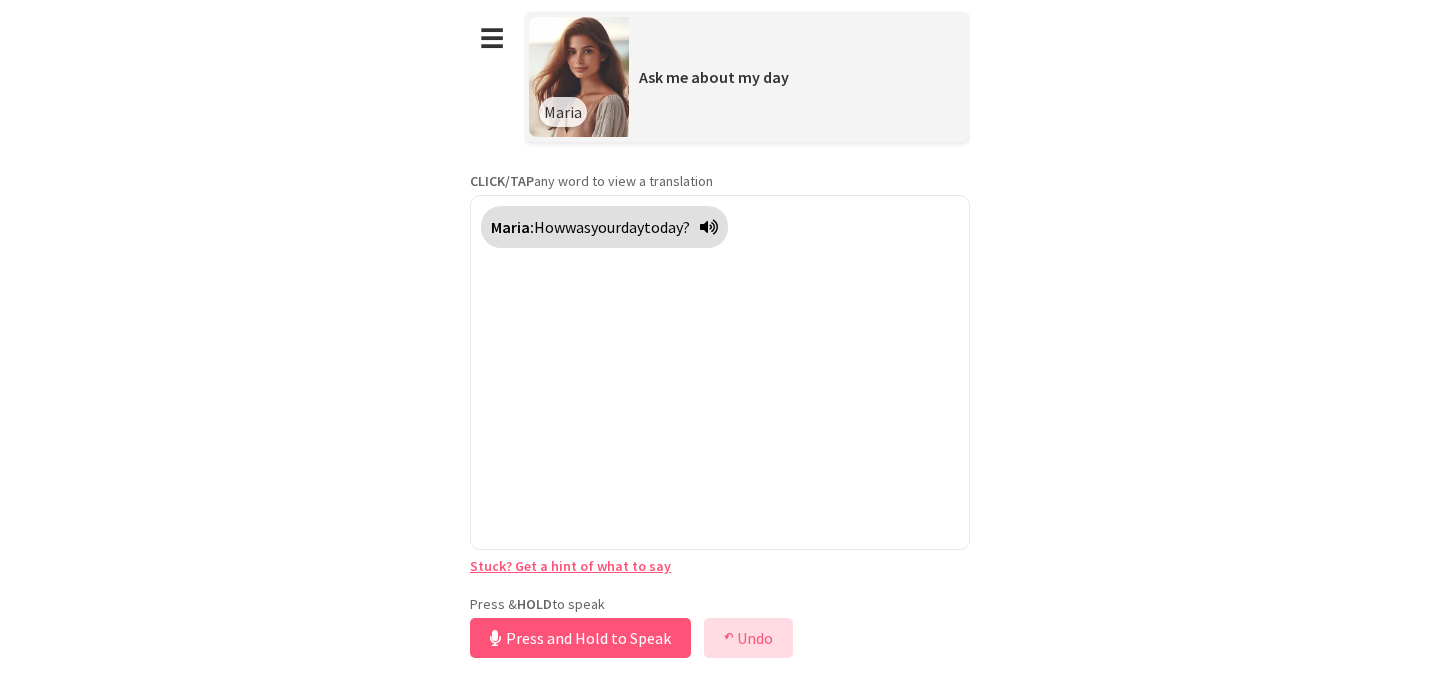 click on "↶  Undo" at bounding box center (748, 638) 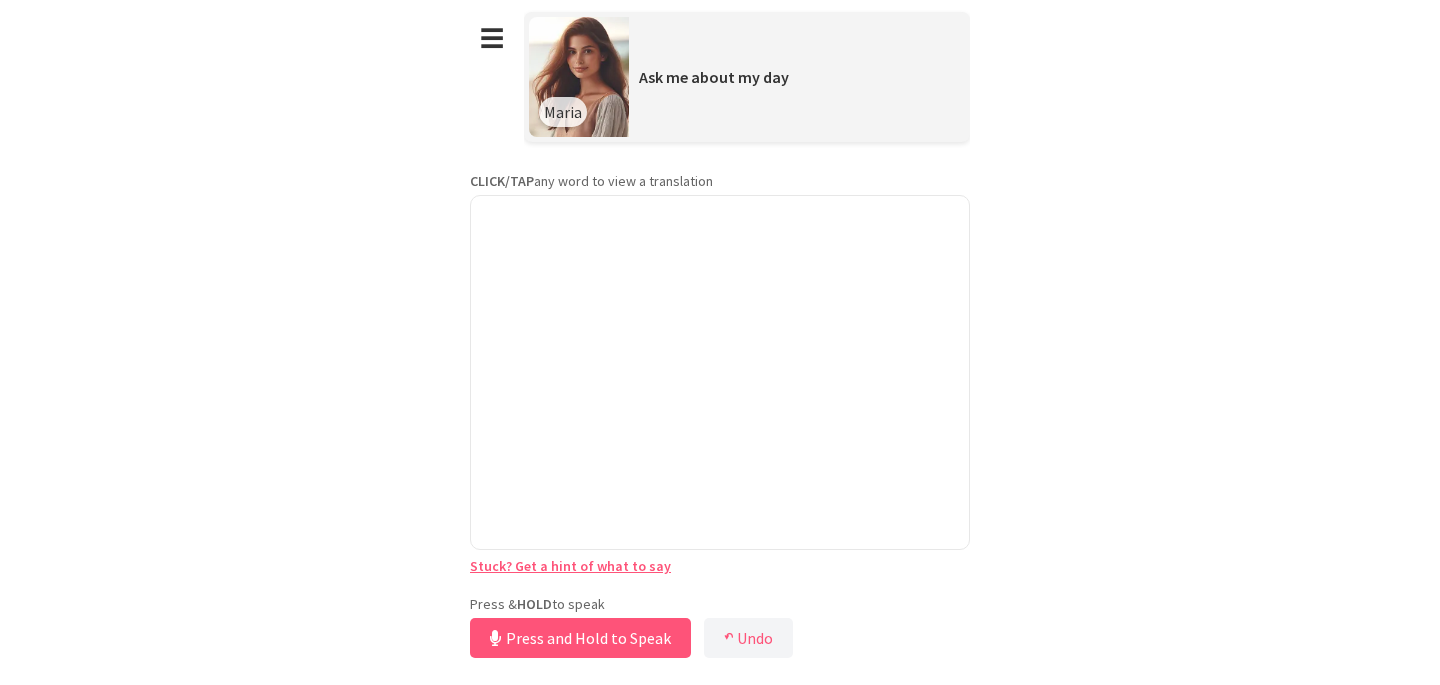 click on "Press and Hold to Speak" at bounding box center (580, 638) 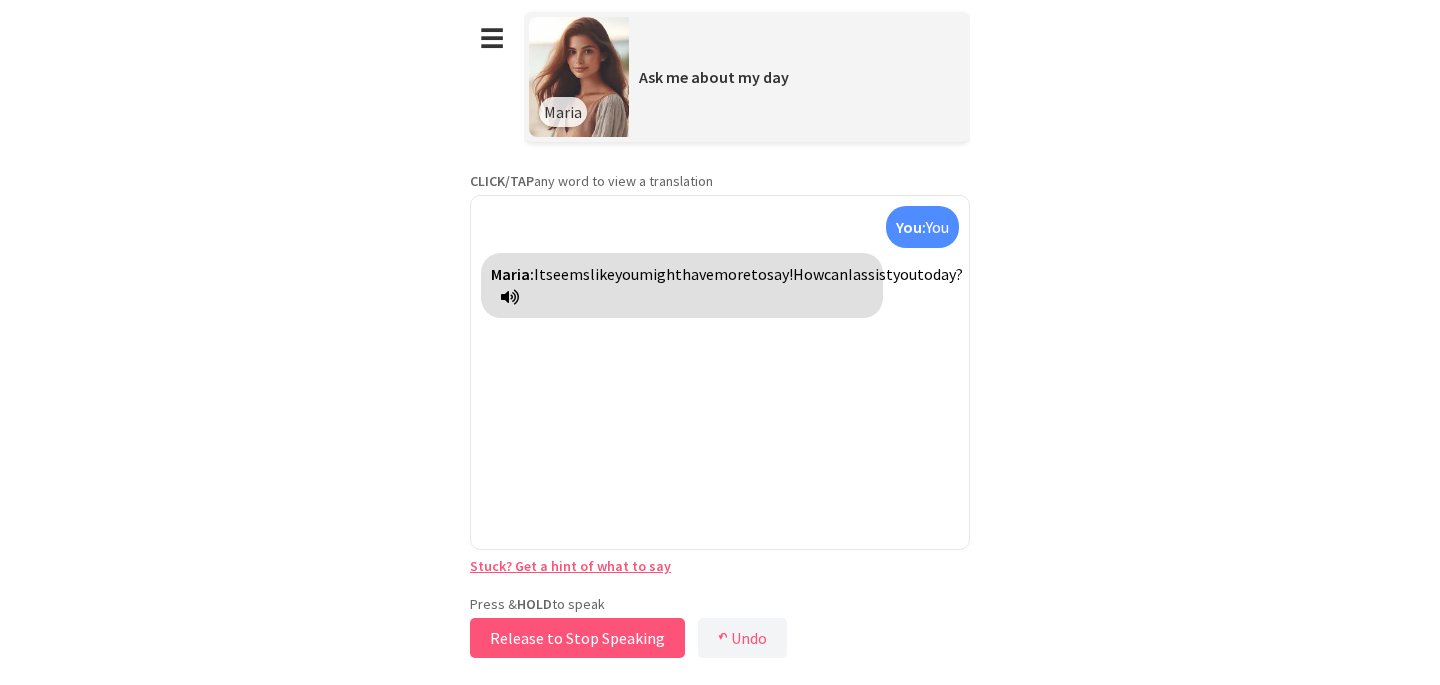 click on "Release to Stop Speaking" at bounding box center (577, 638) 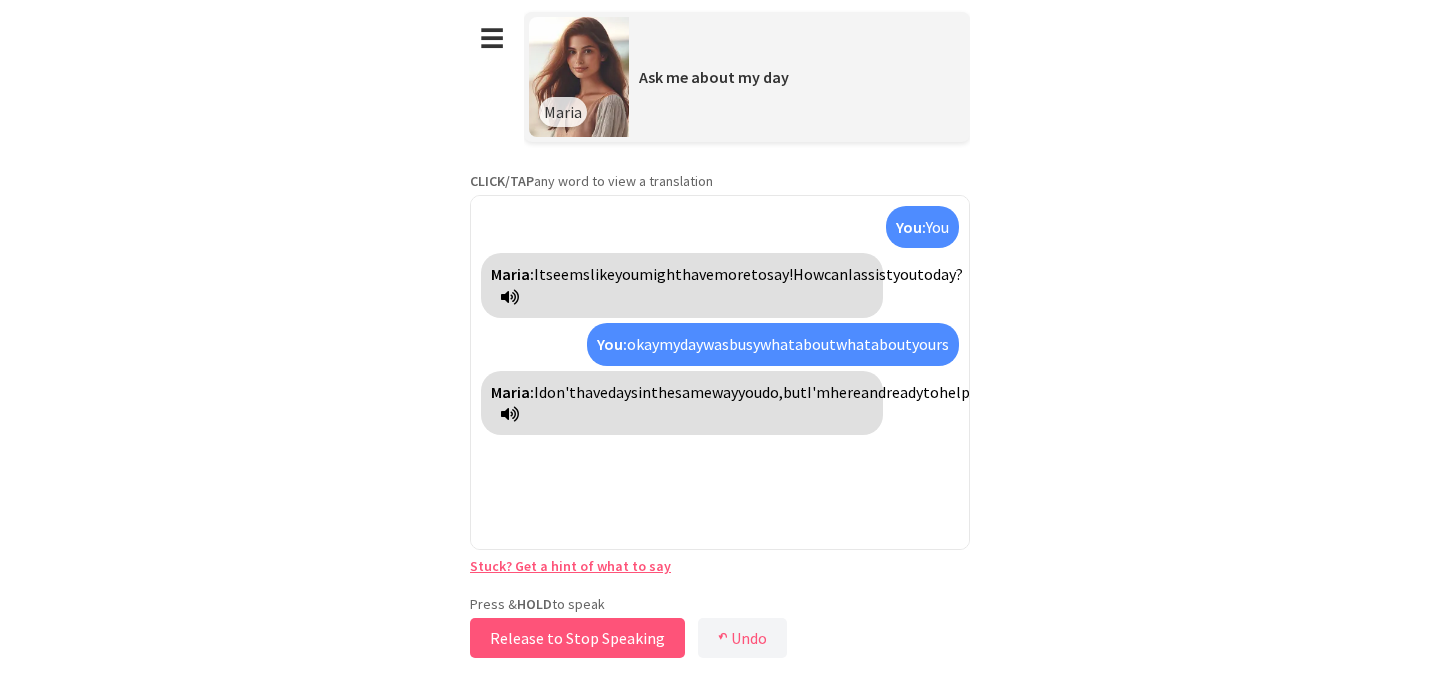 click on "Release to Stop Speaking" at bounding box center (577, 638) 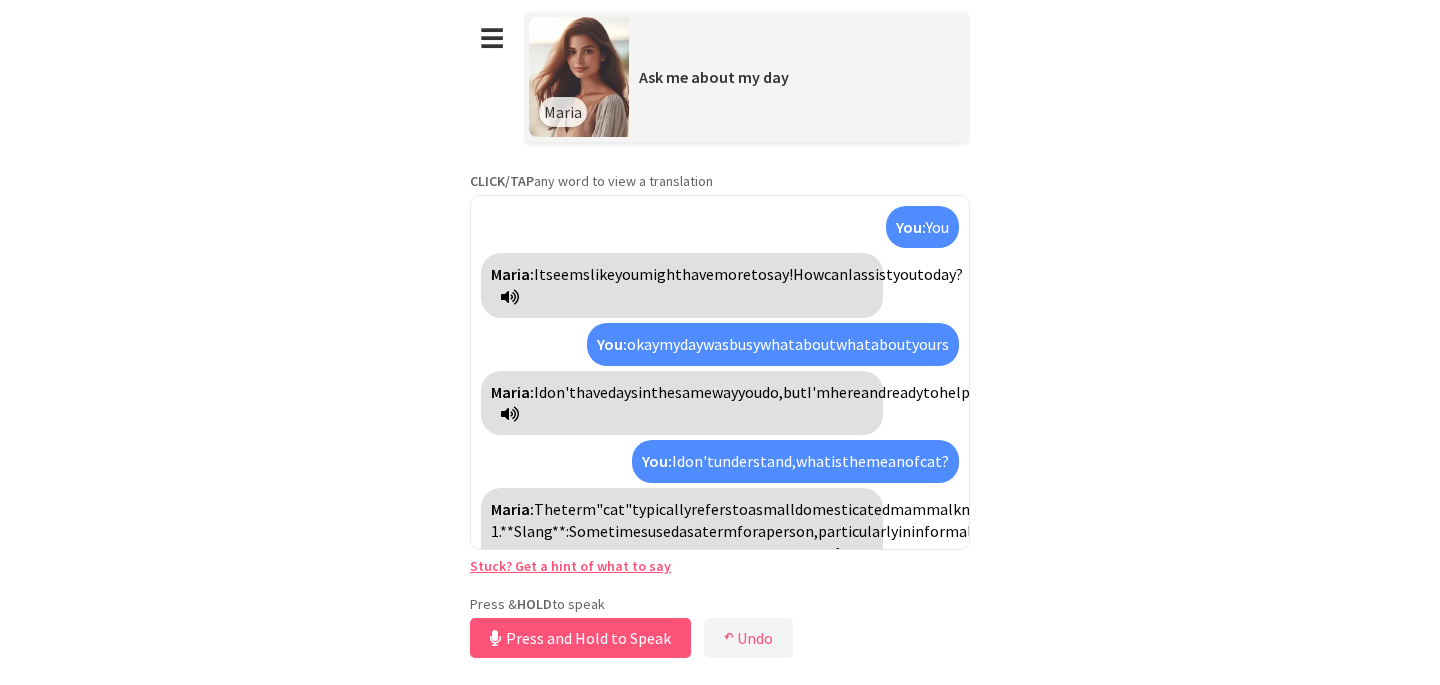 scroll, scrollTop: 255, scrollLeft: 0, axis: vertical 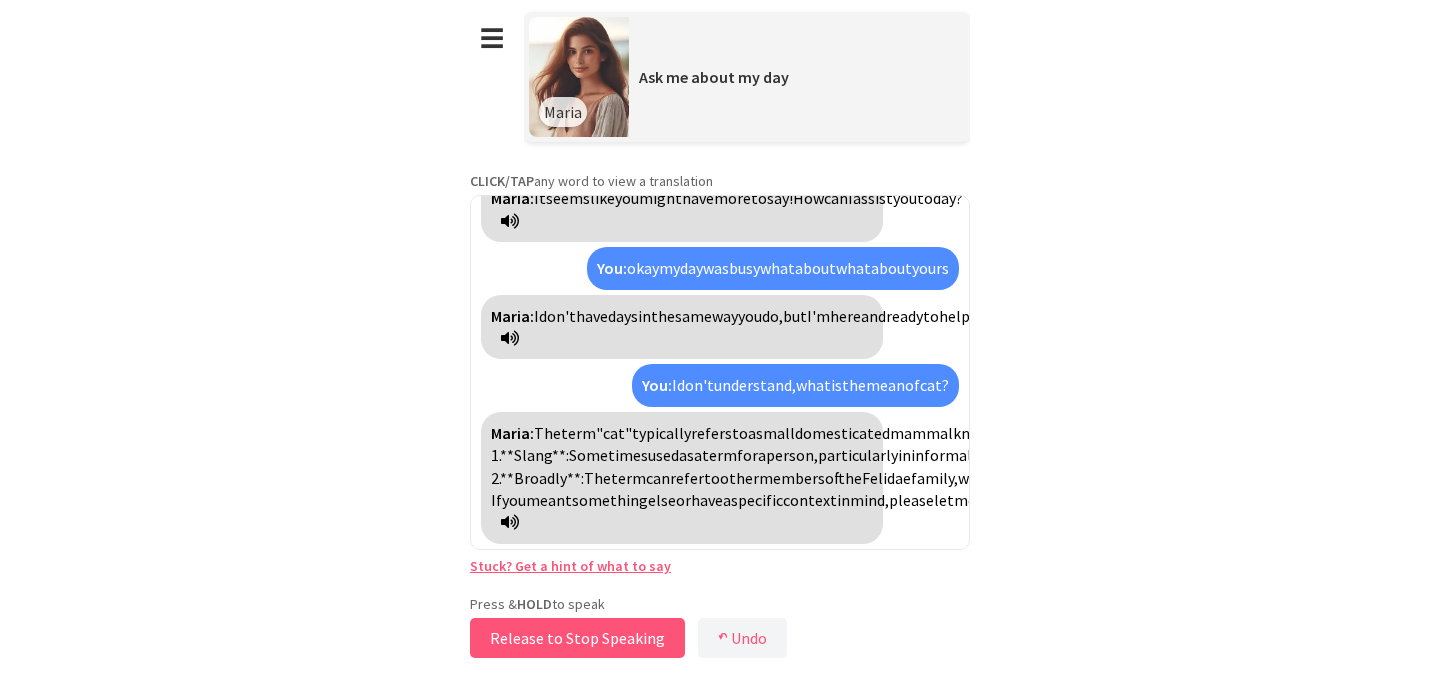 click on "Release to Stop Speaking" at bounding box center [577, 638] 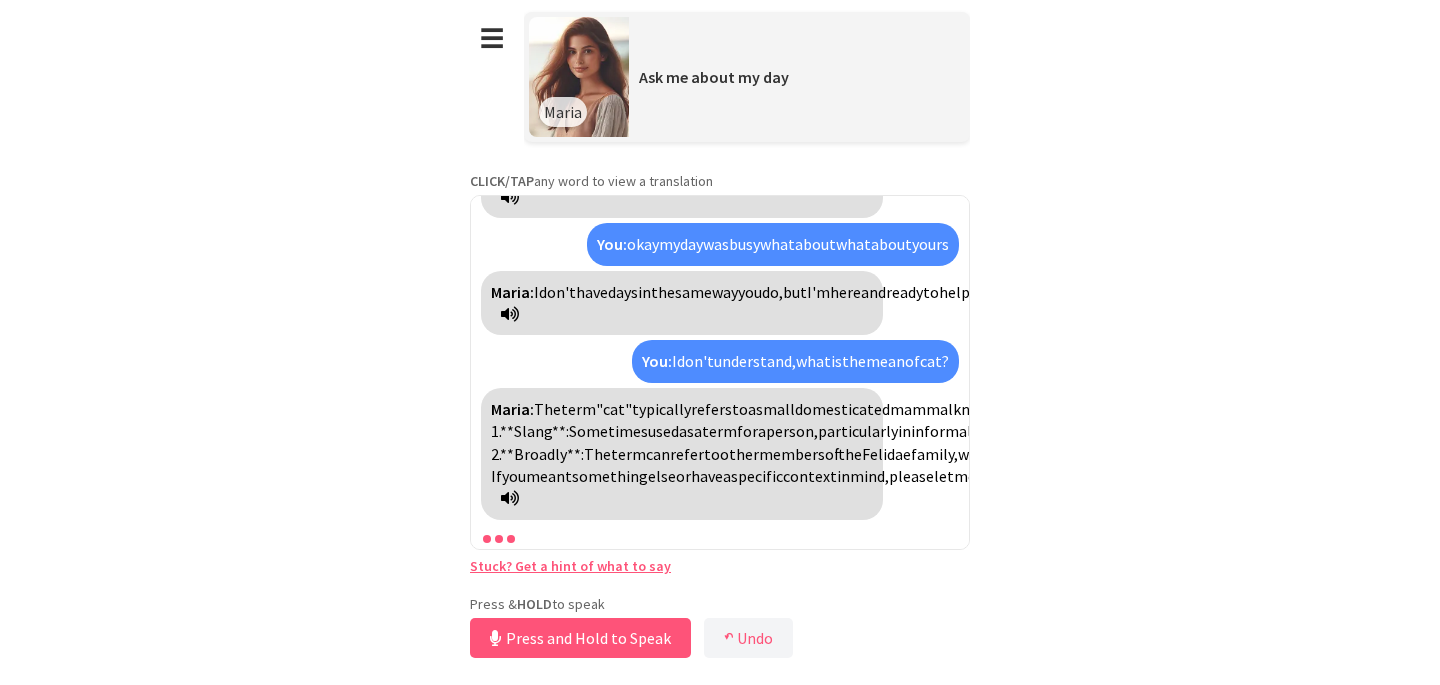 scroll, scrollTop: 326, scrollLeft: 0, axis: vertical 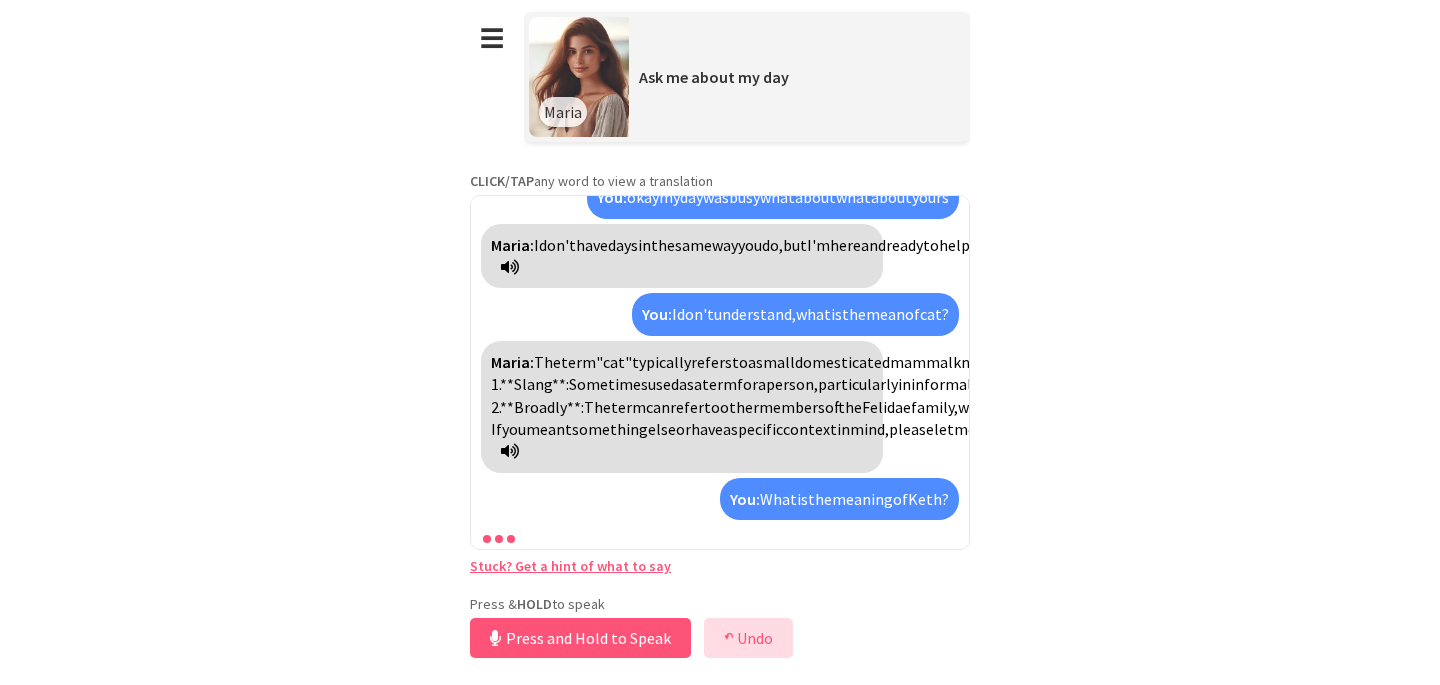 click on "↶  Undo" at bounding box center (748, 638) 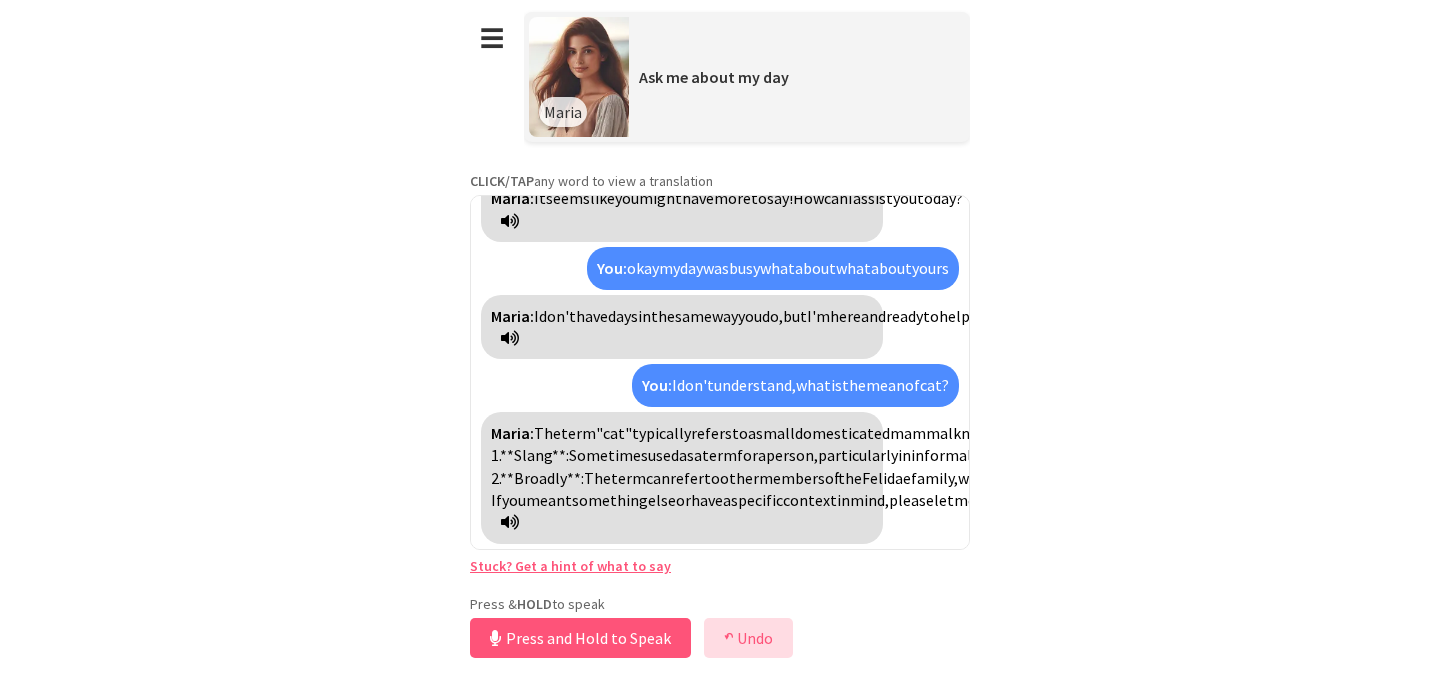 click on "↶  Undo" at bounding box center [748, 638] 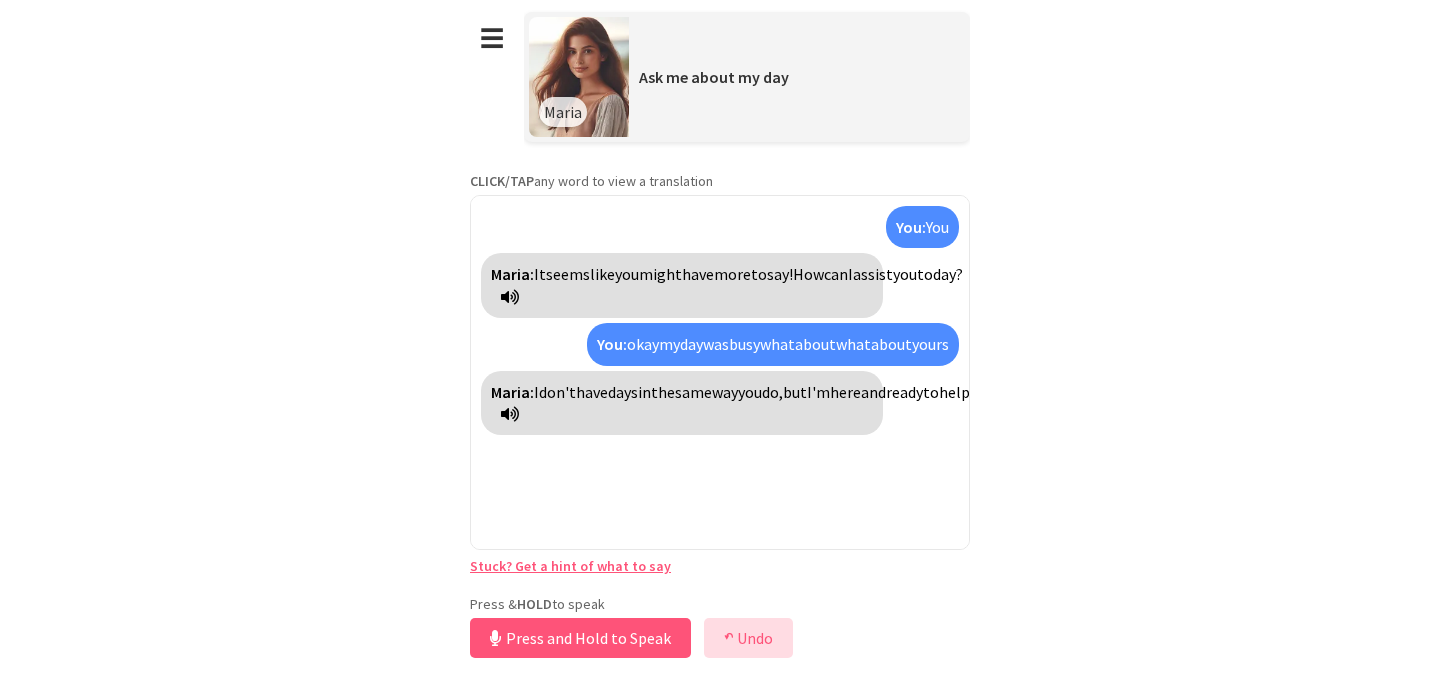 scroll, scrollTop: 0, scrollLeft: 0, axis: both 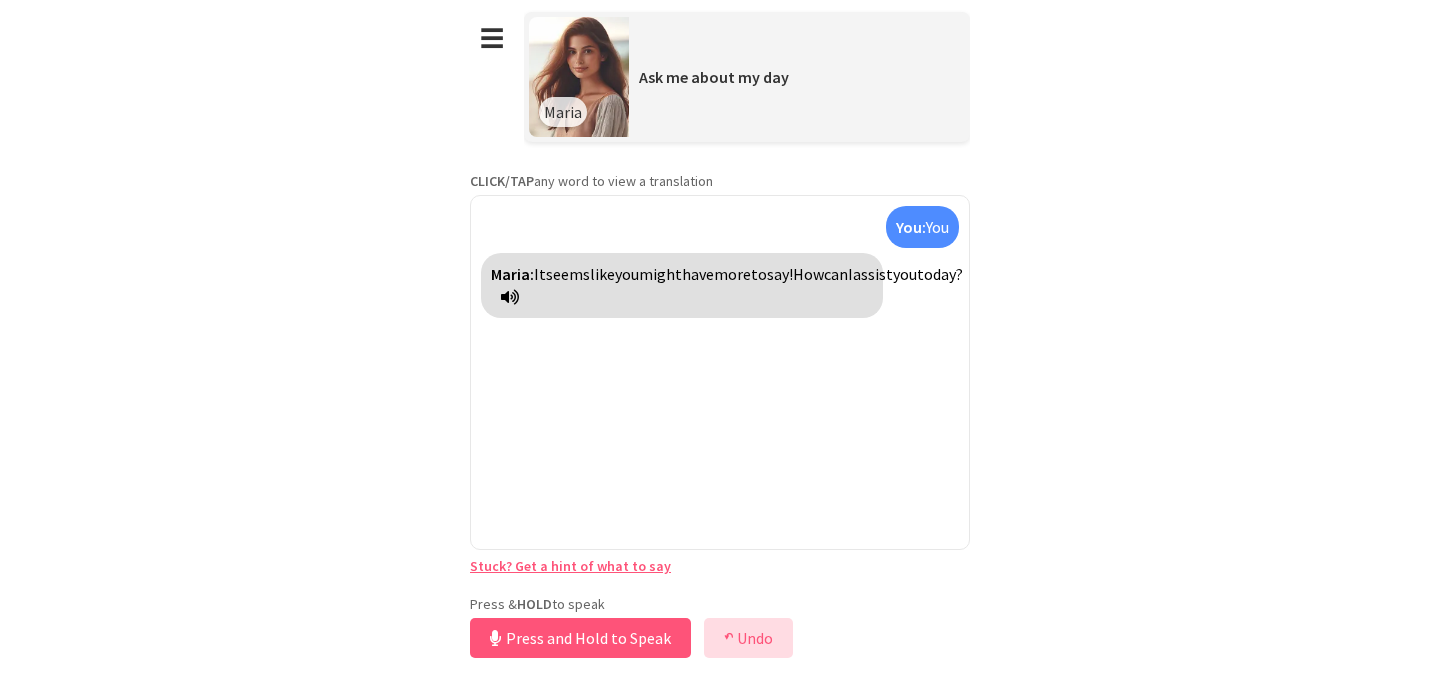 click on "↶  Undo" at bounding box center (748, 638) 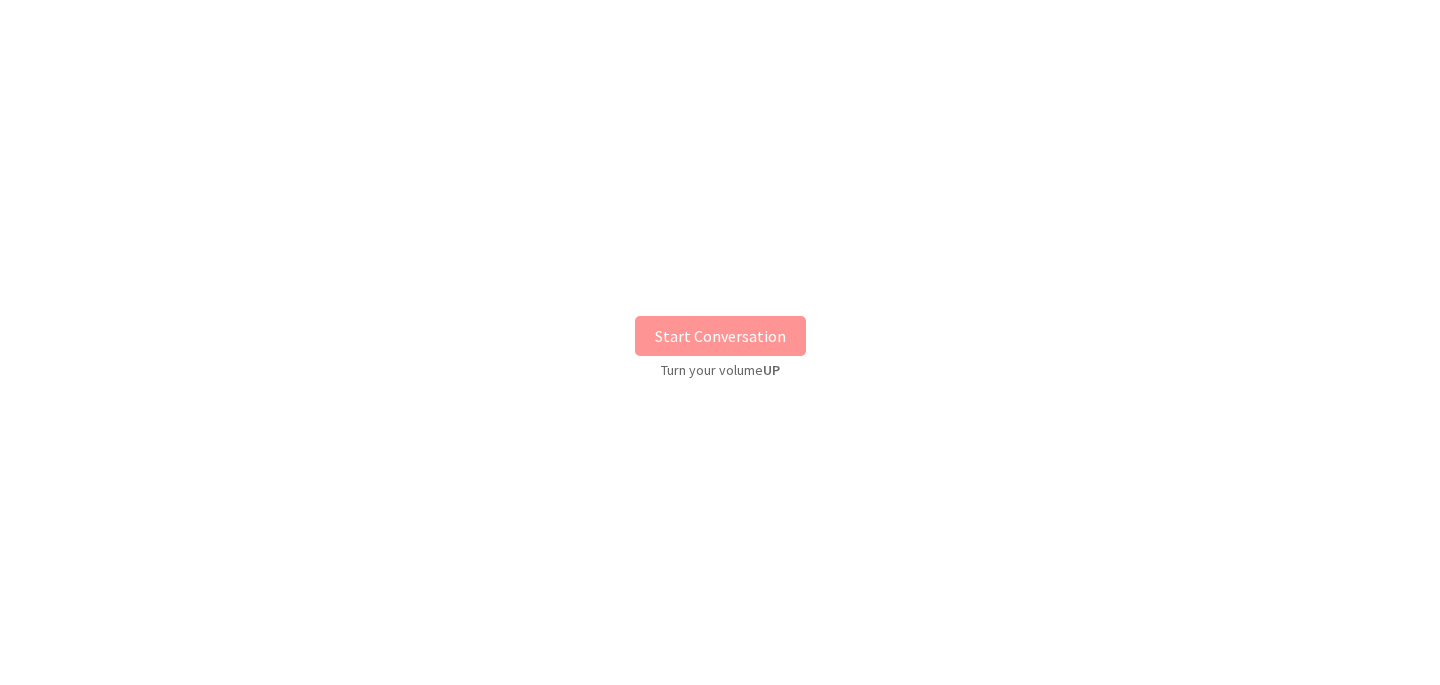 scroll, scrollTop: 0, scrollLeft: 0, axis: both 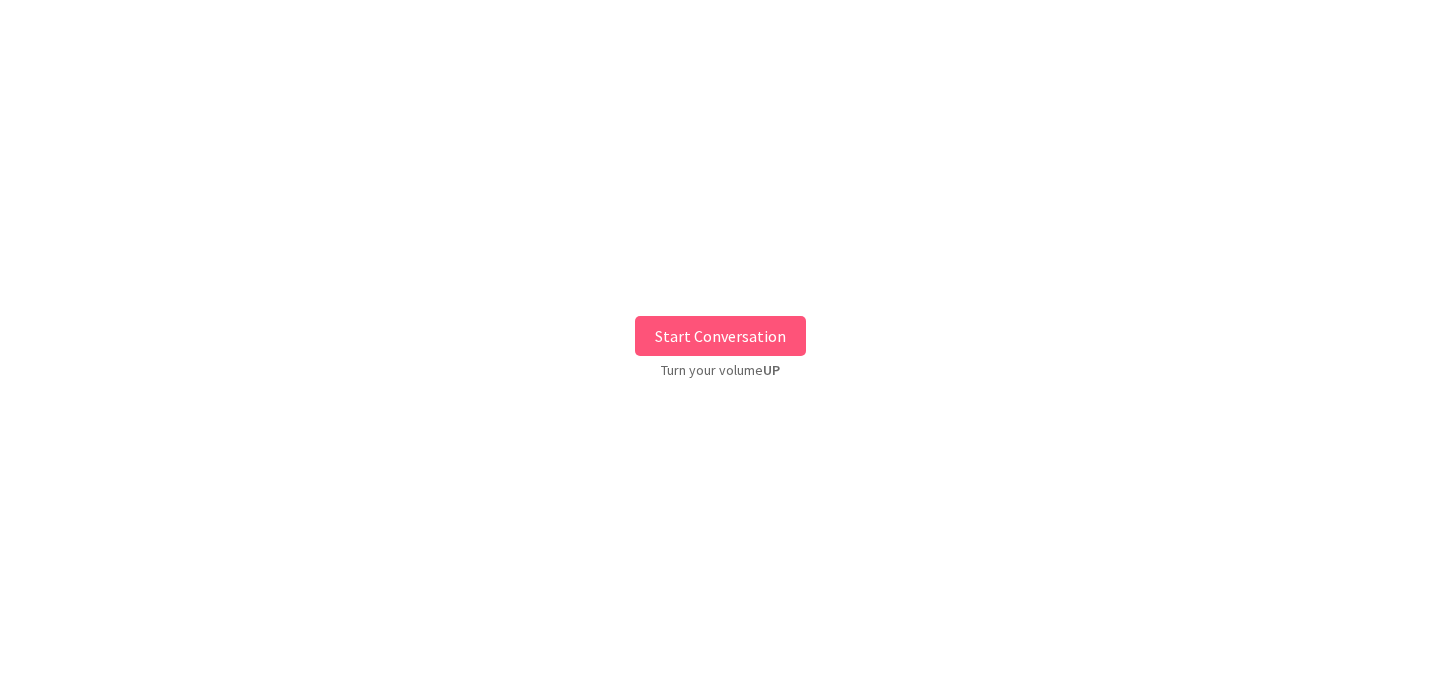 click on "Start Conversation" at bounding box center [720, 336] 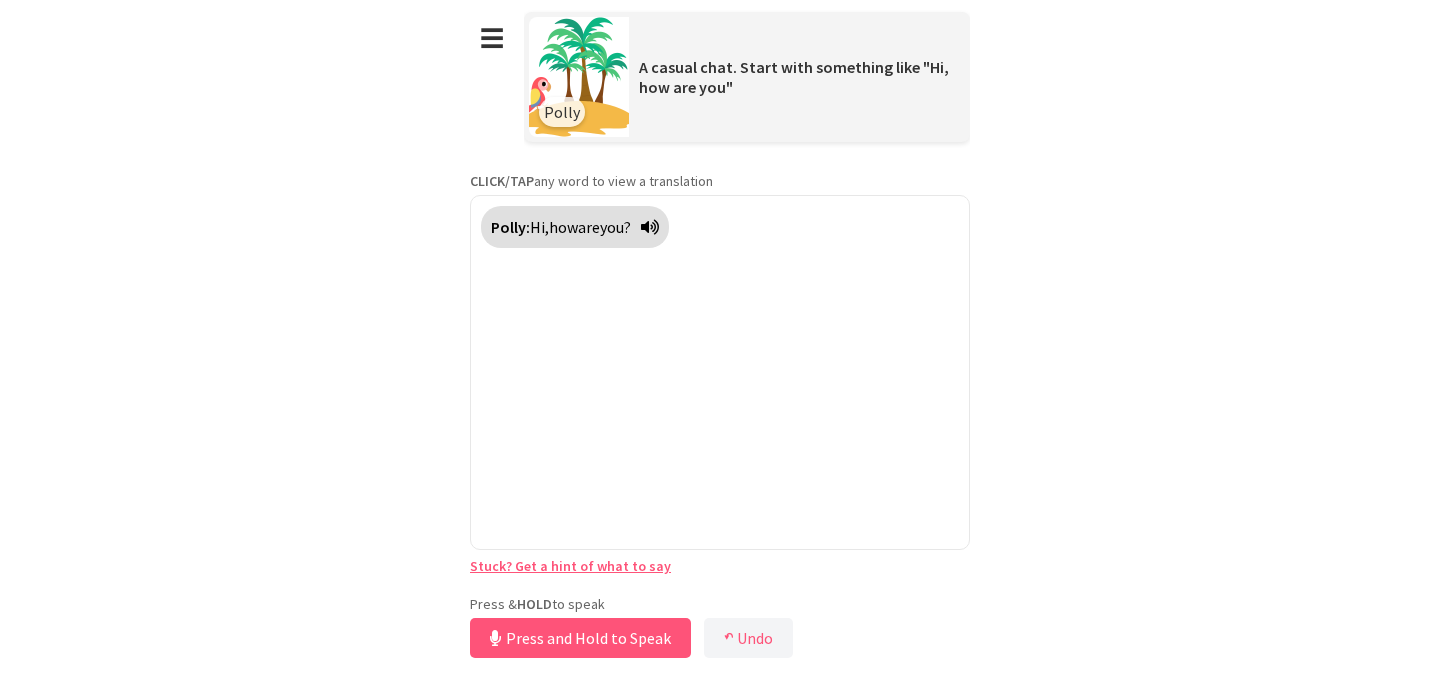 click on "Press &  HOLD  to speak
Press and Hold to Speak
↶  Undo
Save
No voice detected. Hold the button down and speak clearly." at bounding box center (720, 629) 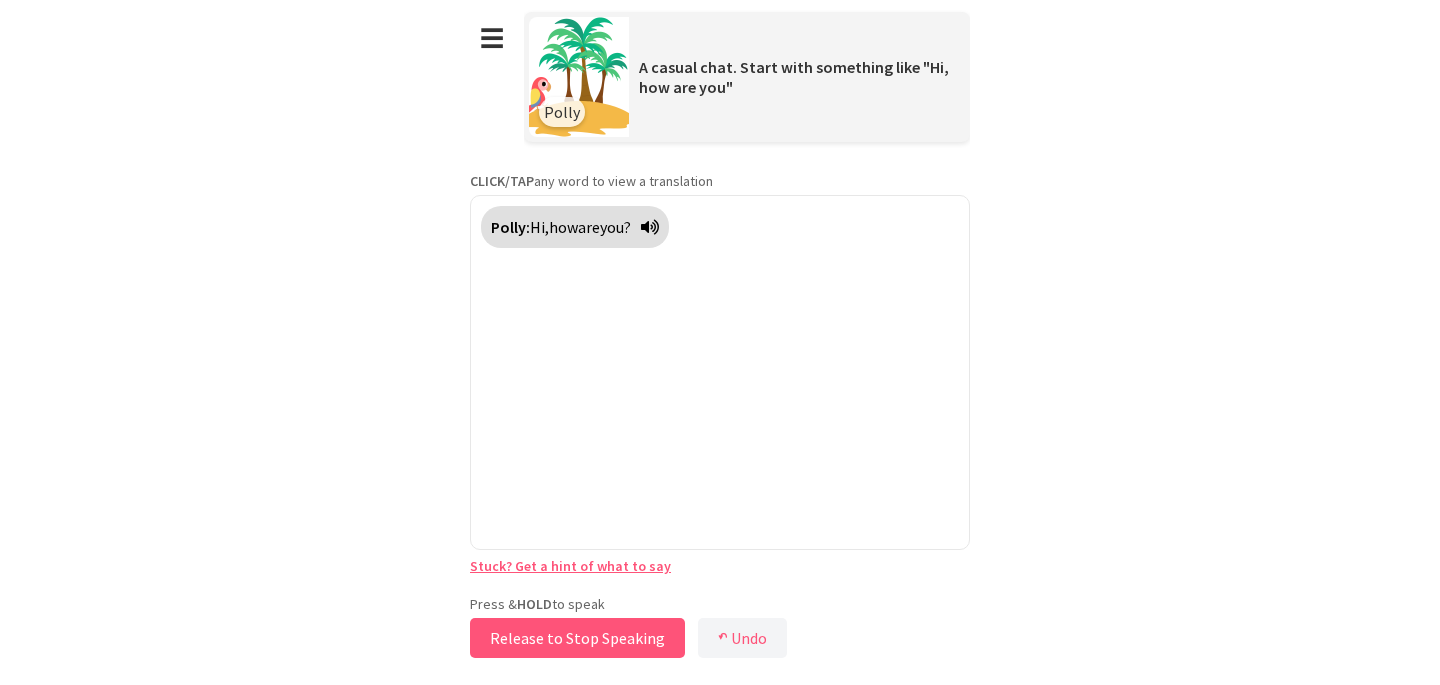 click on "Release to Stop Speaking" at bounding box center [577, 638] 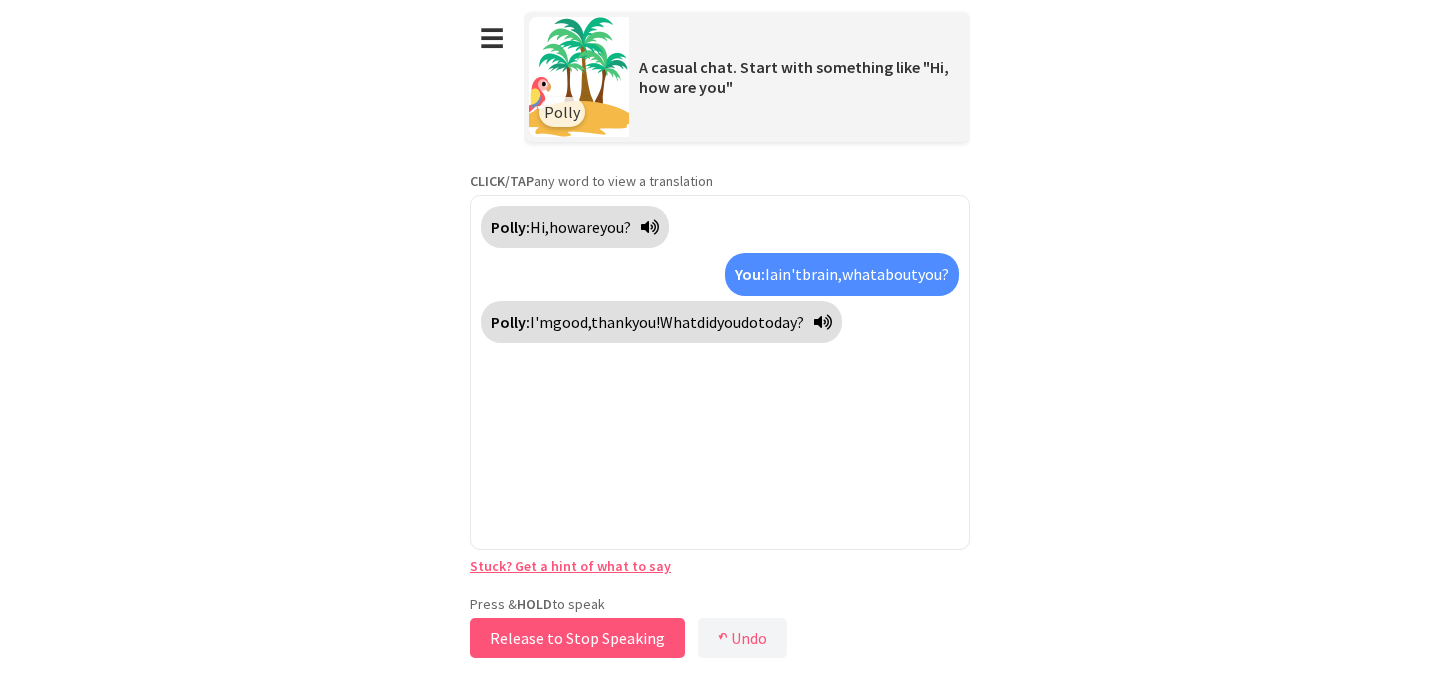 click on "Release to Stop Speaking" at bounding box center (577, 638) 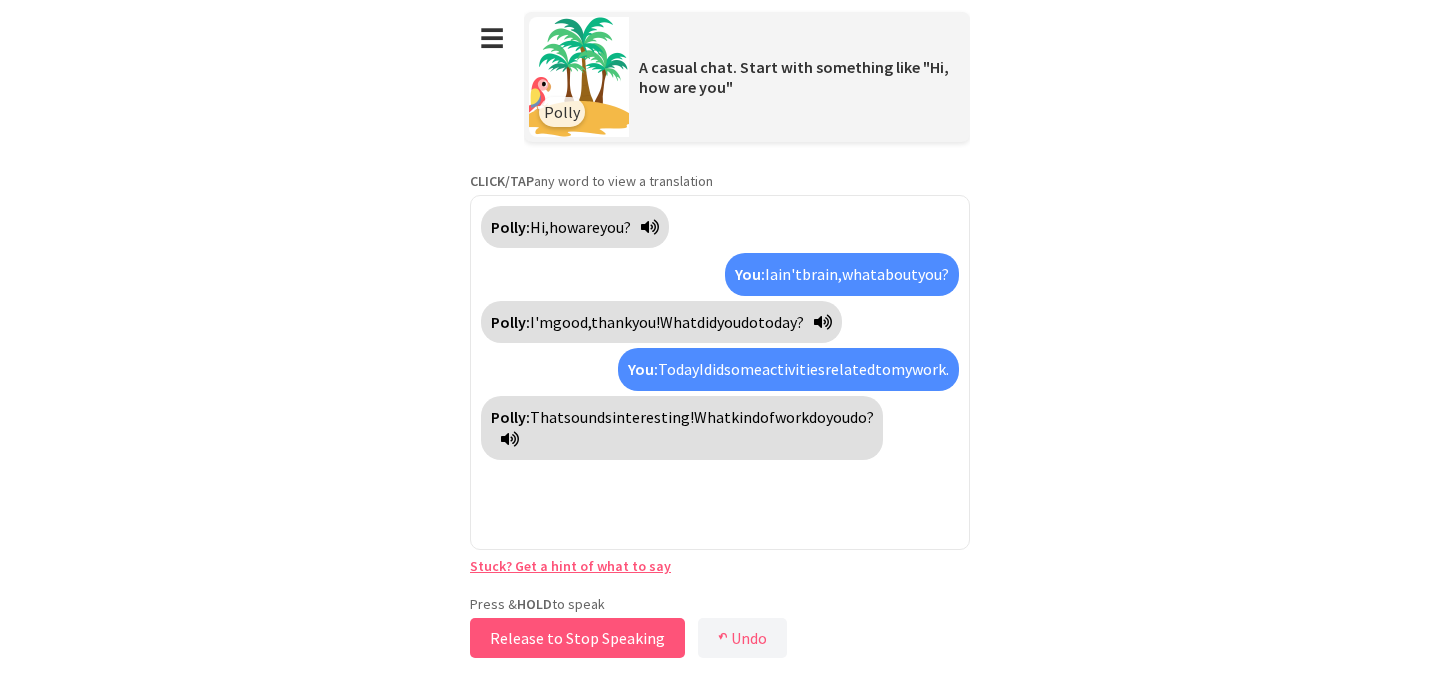 click on "Release to Stop Speaking" at bounding box center (577, 638) 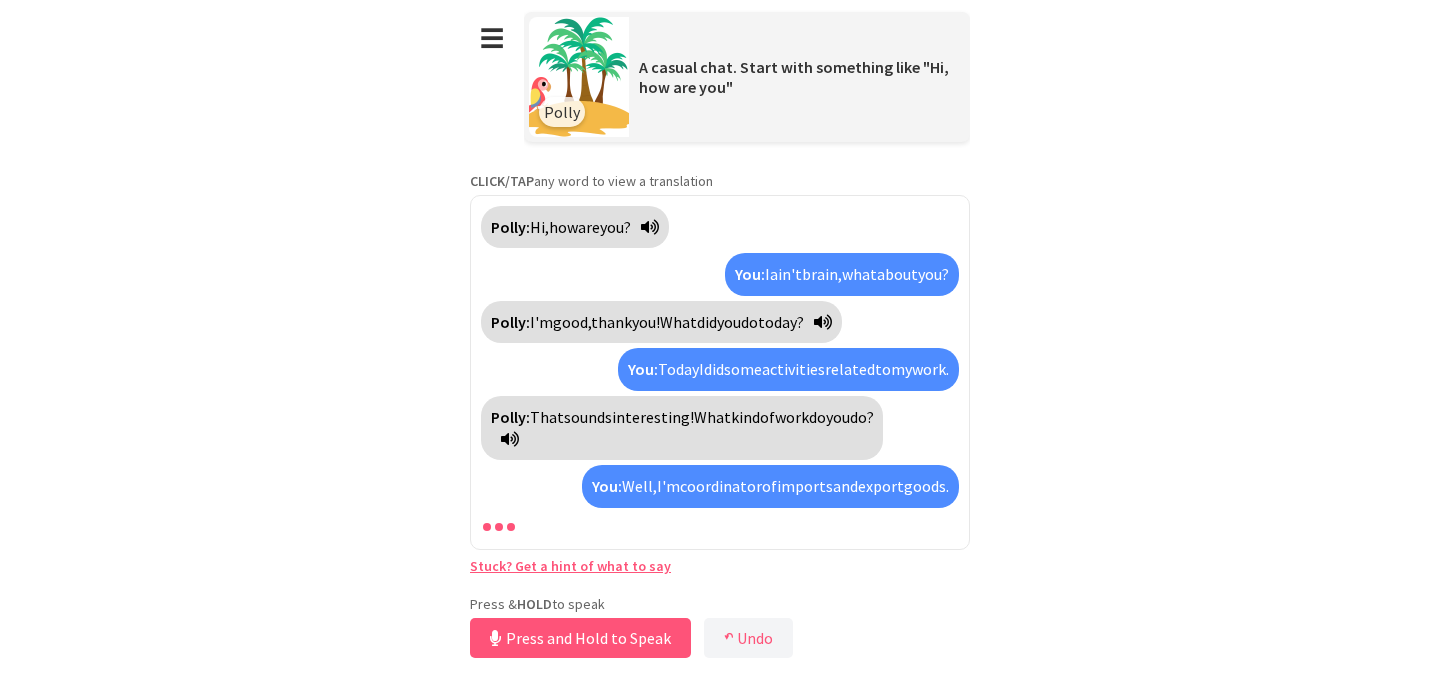 scroll, scrollTop: 34, scrollLeft: 0, axis: vertical 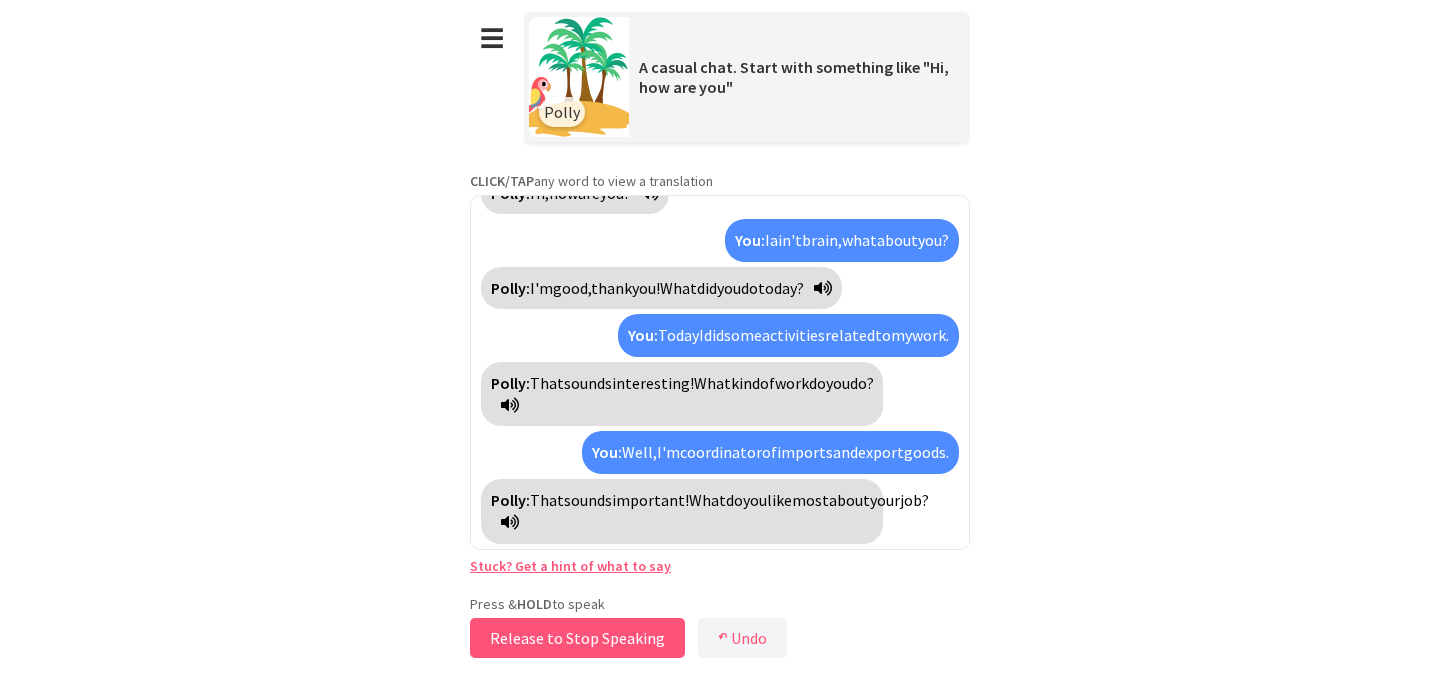 click on "Release to Stop Speaking" at bounding box center (577, 638) 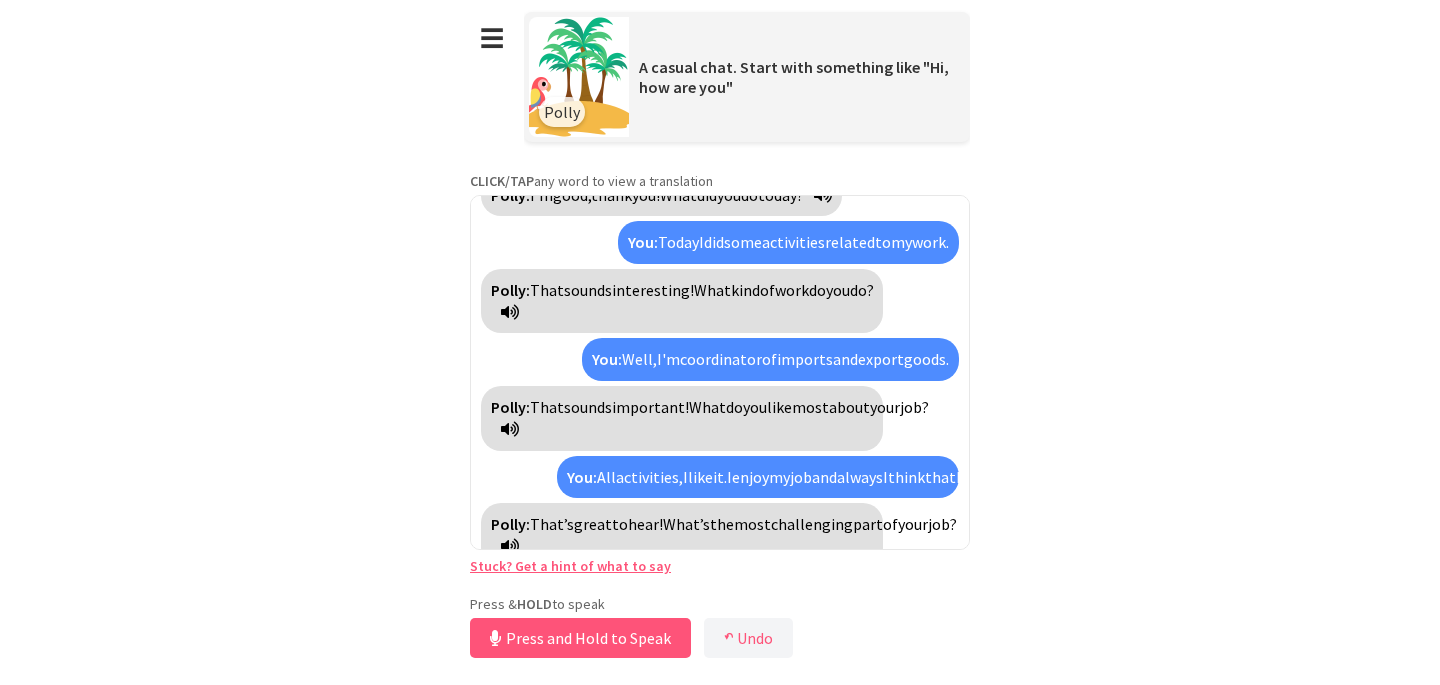 scroll, scrollTop: 173, scrollLeft: 0, axis: vertical 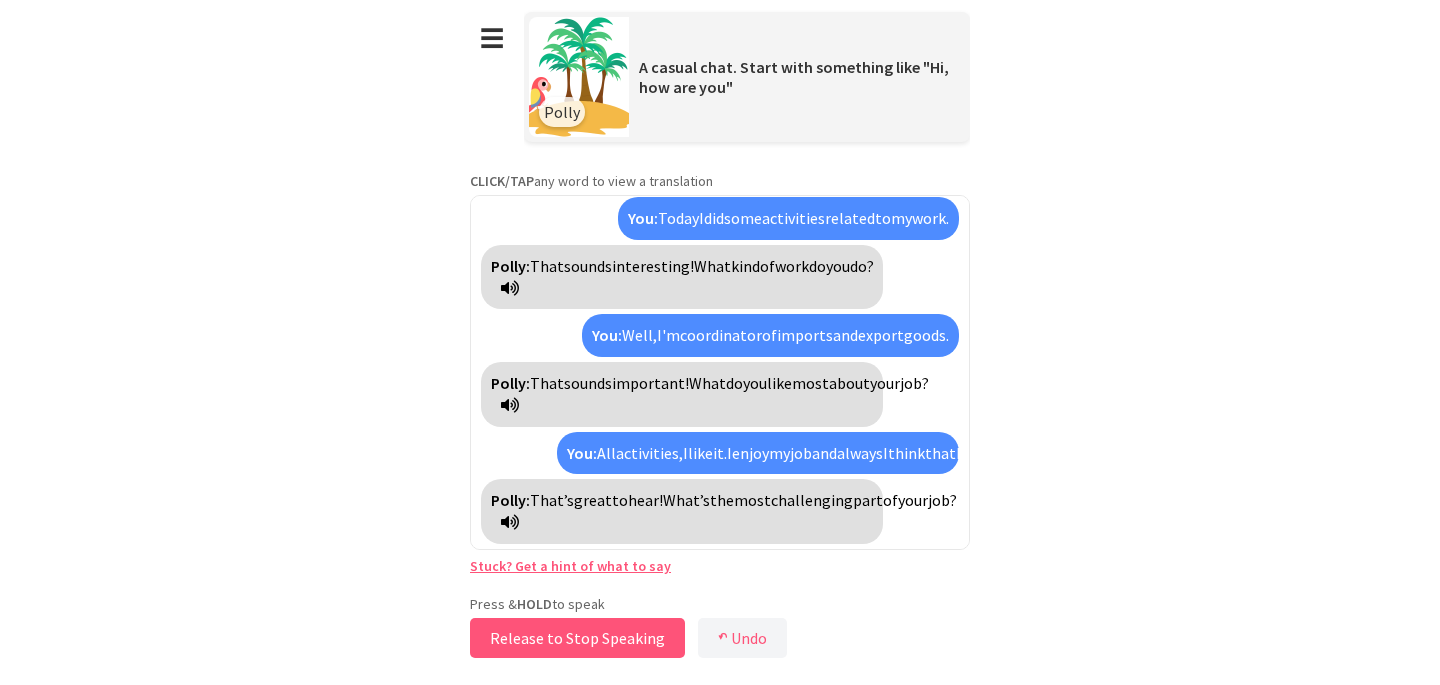 click on "Release to Stop Speaking" at bounding box center (577, 638) 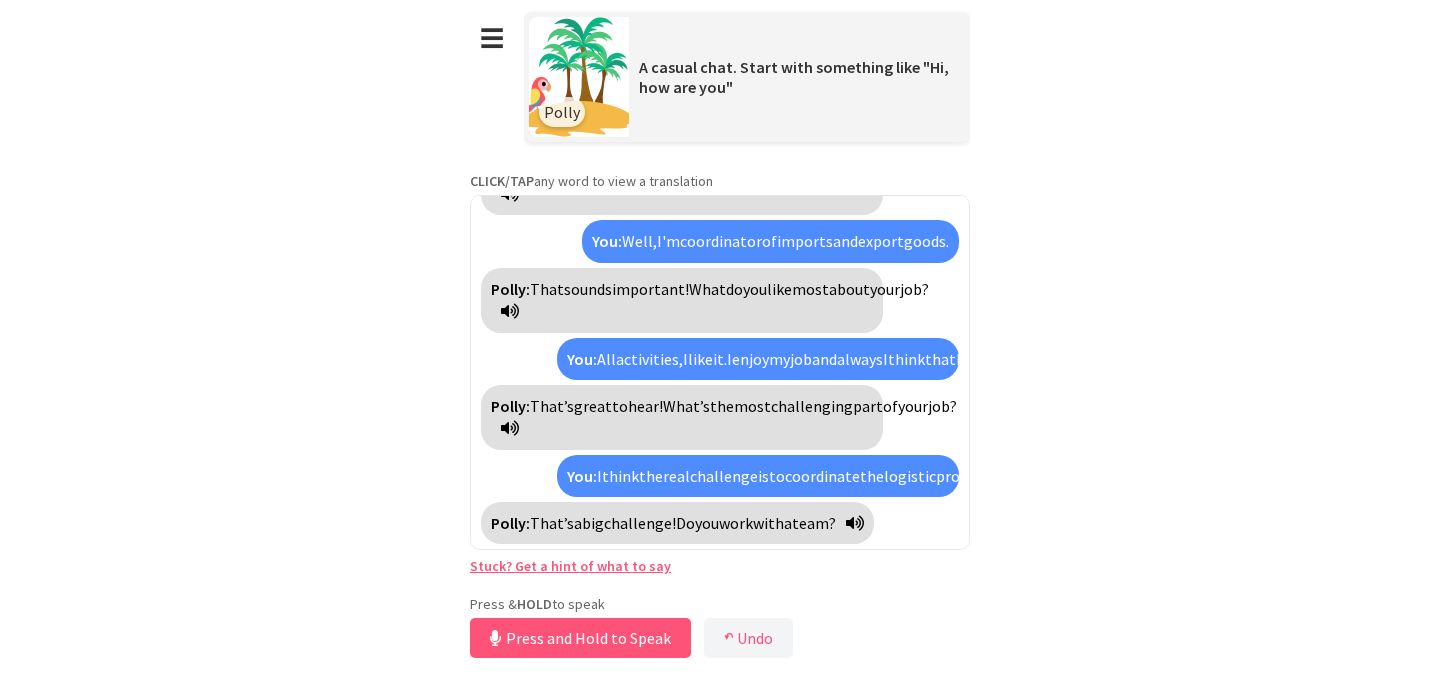 scroll, scrollTop: 335, scrollLeft: 0, axis: vertical 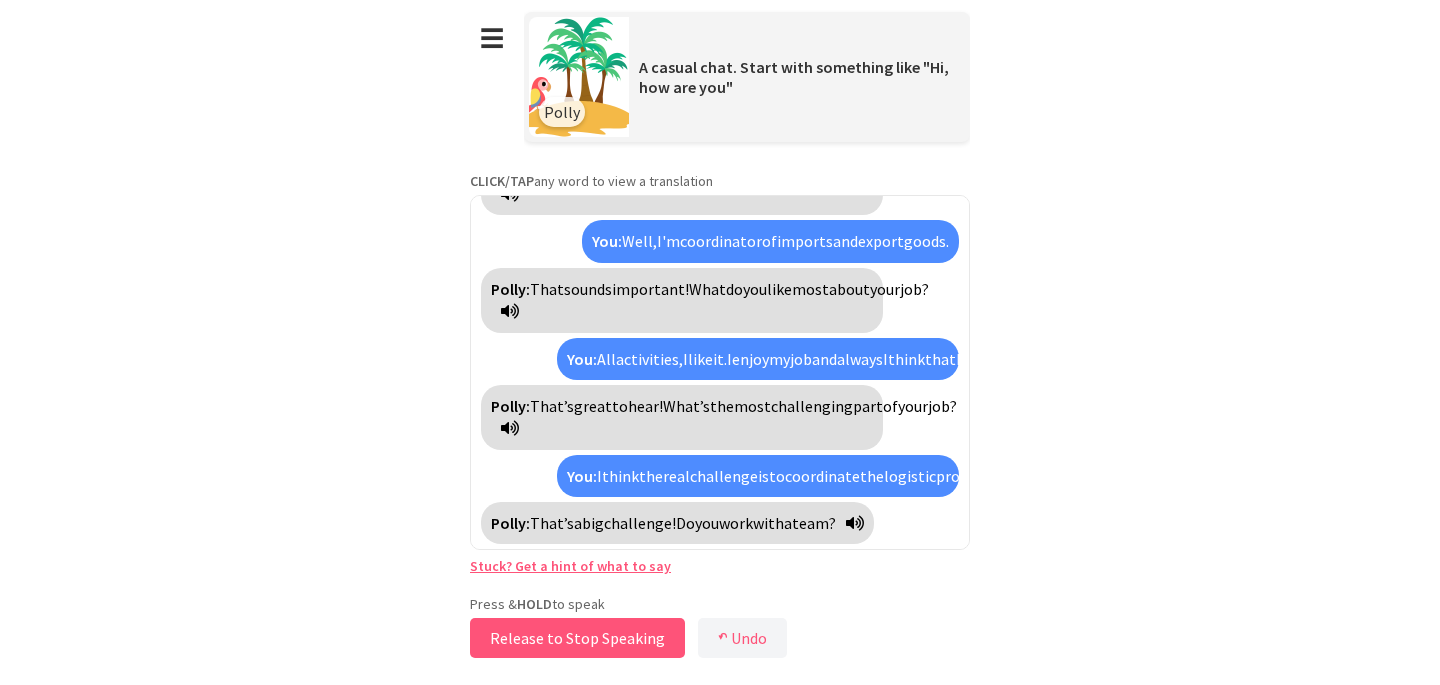 click on "Release to Stop Speaking" at bounding box center [577, 638] 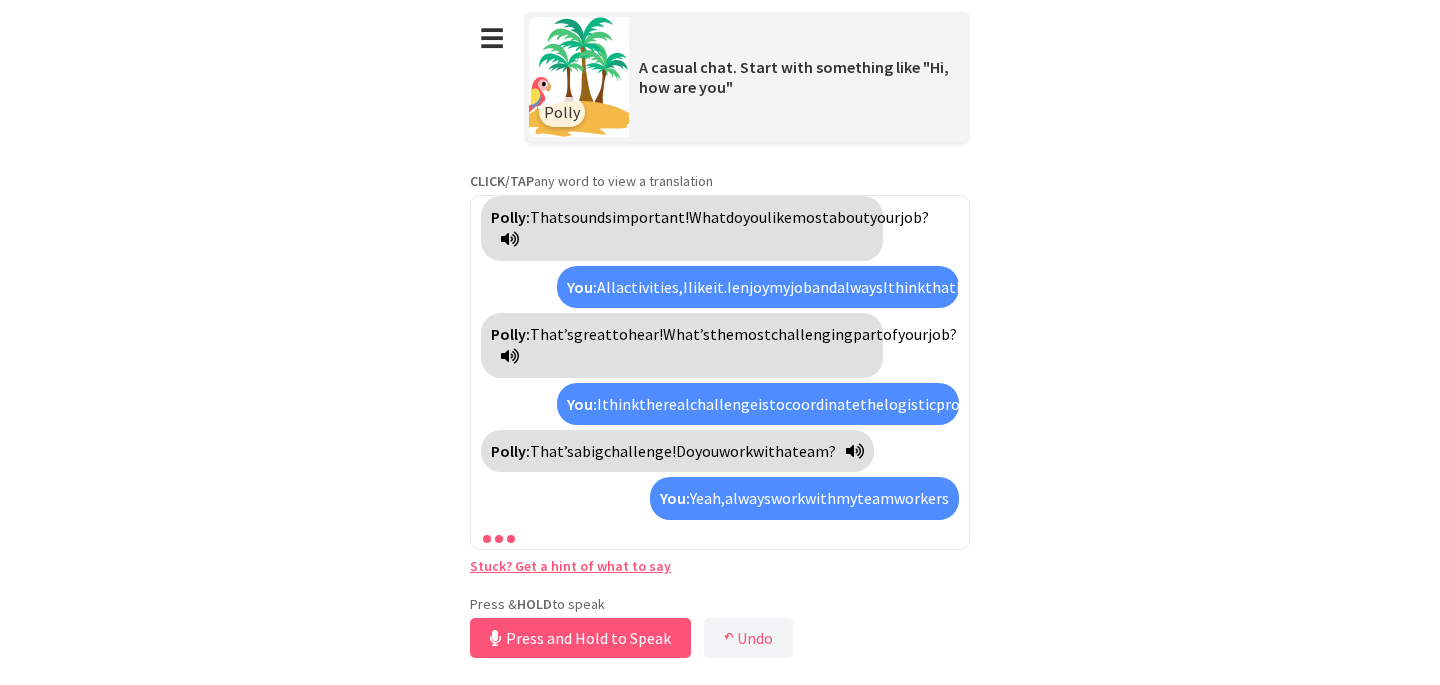 scroll, scrollTop: 475, scrollLeft: 0, axis: vertical 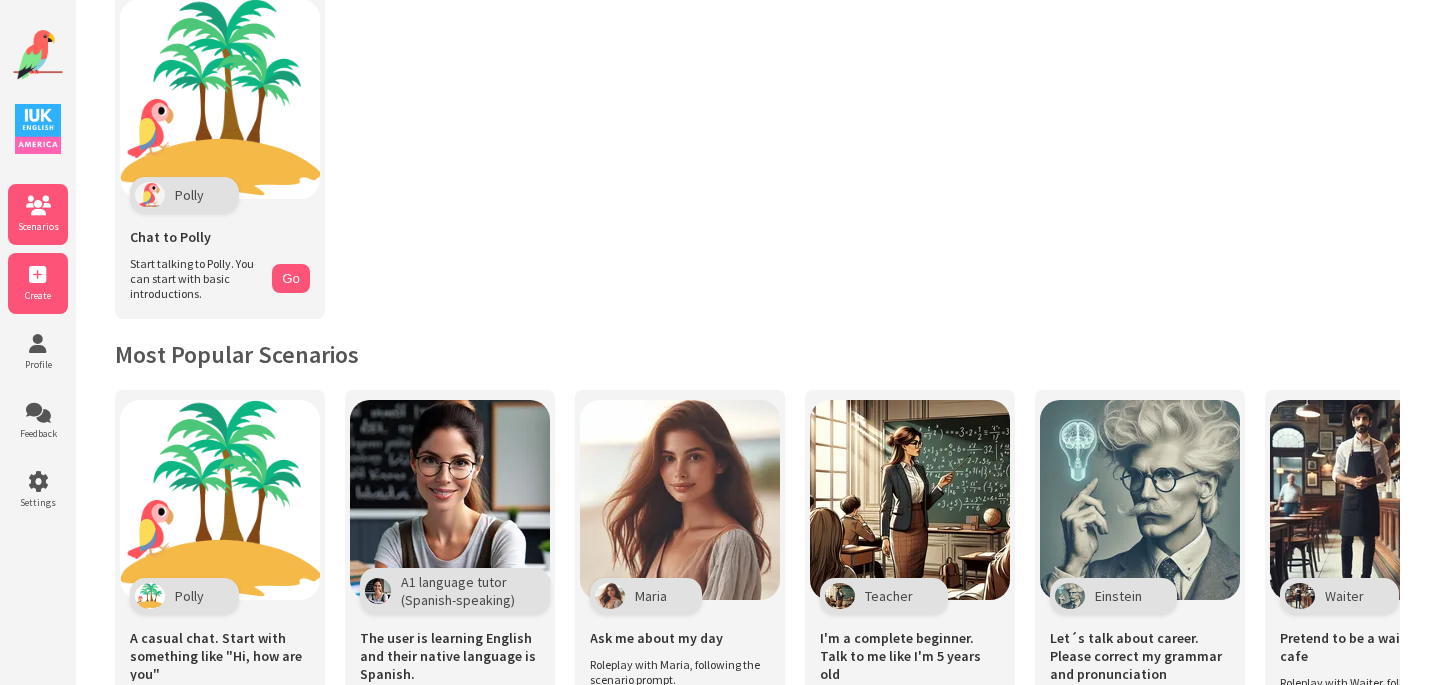 click at bounding box center [38, 275] 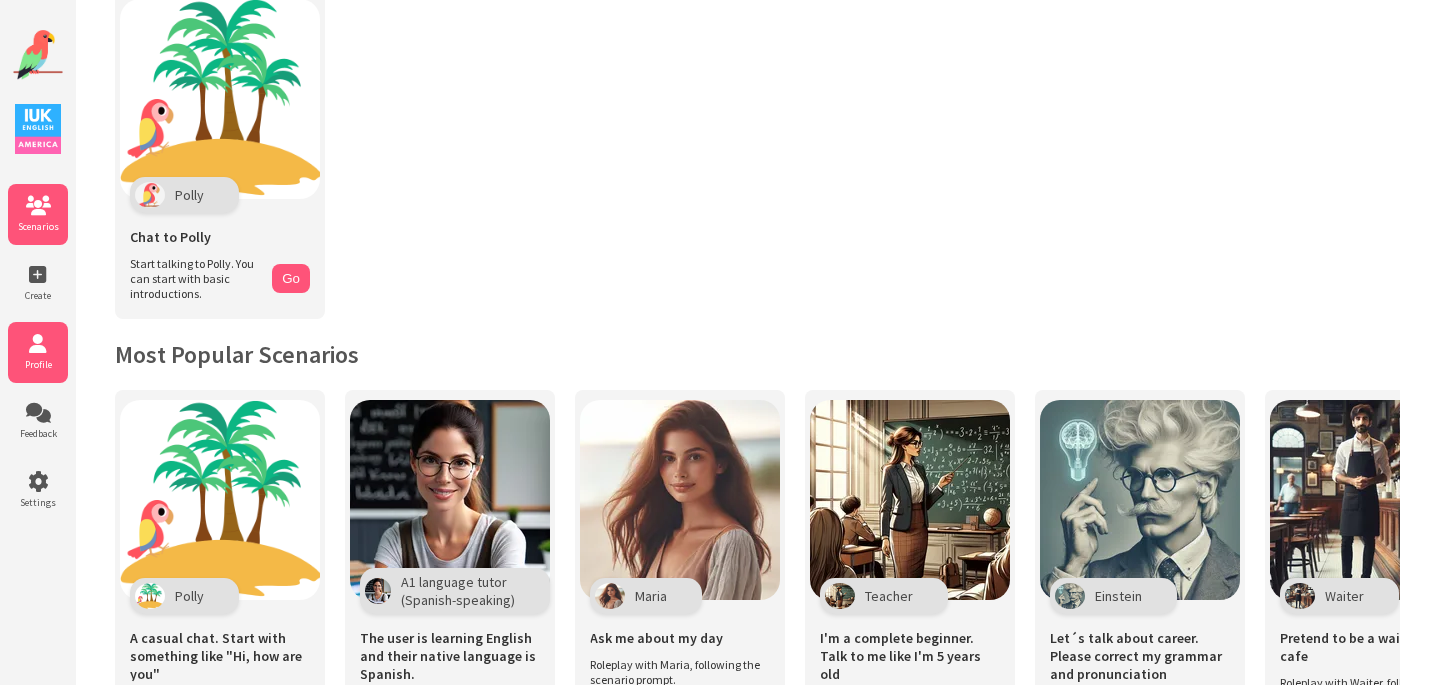click on "Profile" at bounding box center (38, 364) 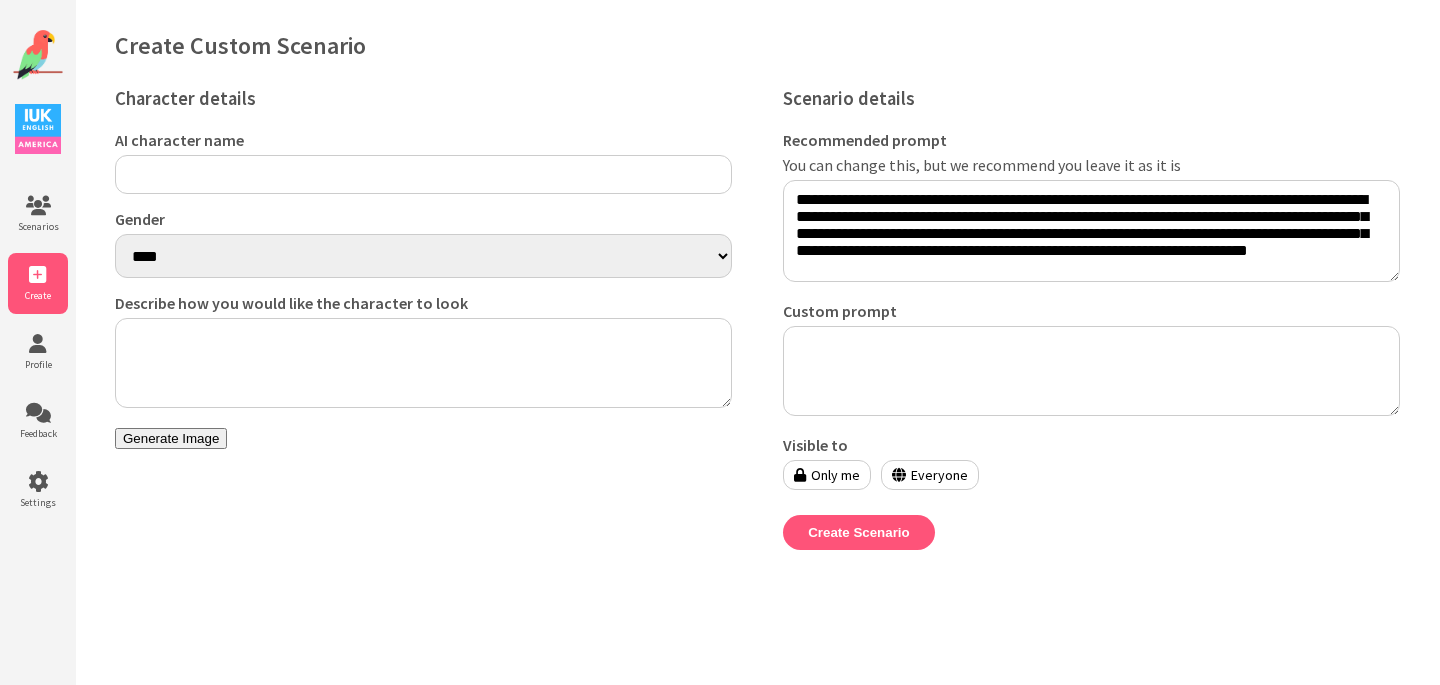 scroll, scrollTop: 0, scrollLeft: 0, axis: both 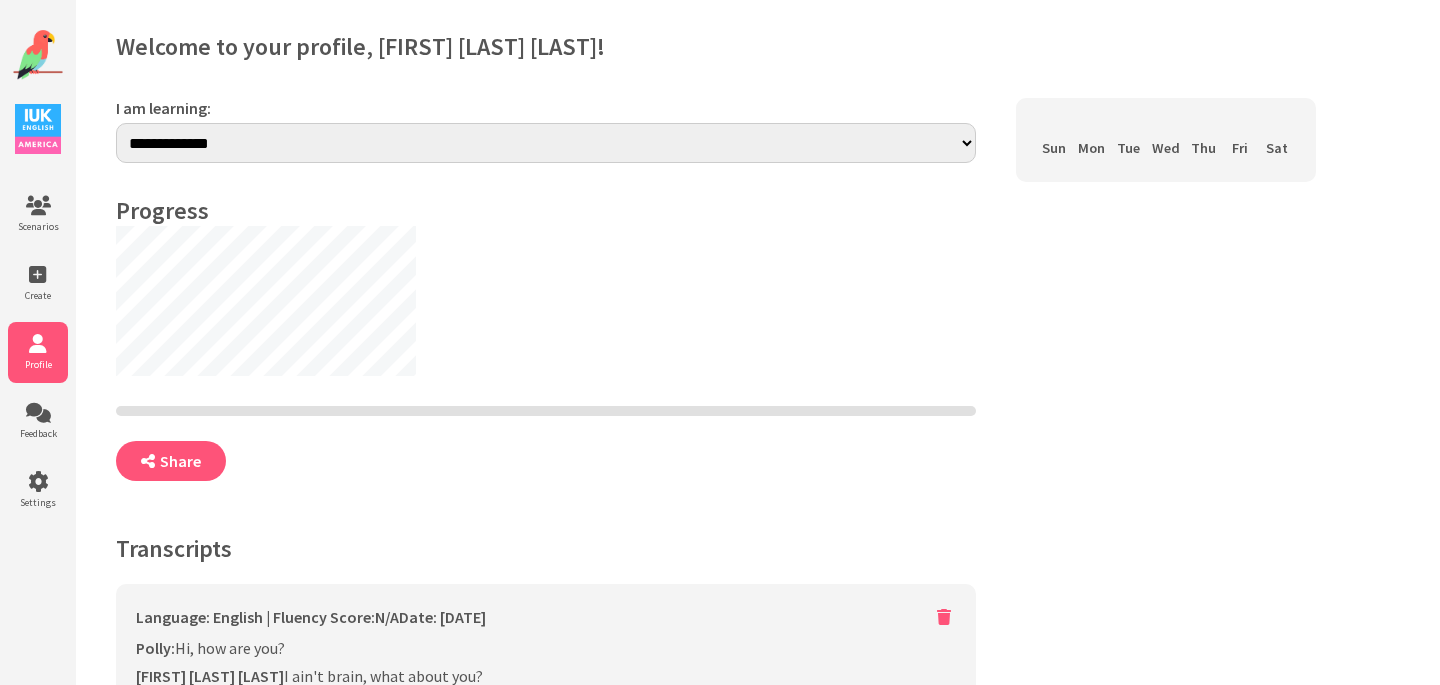 select on "**" 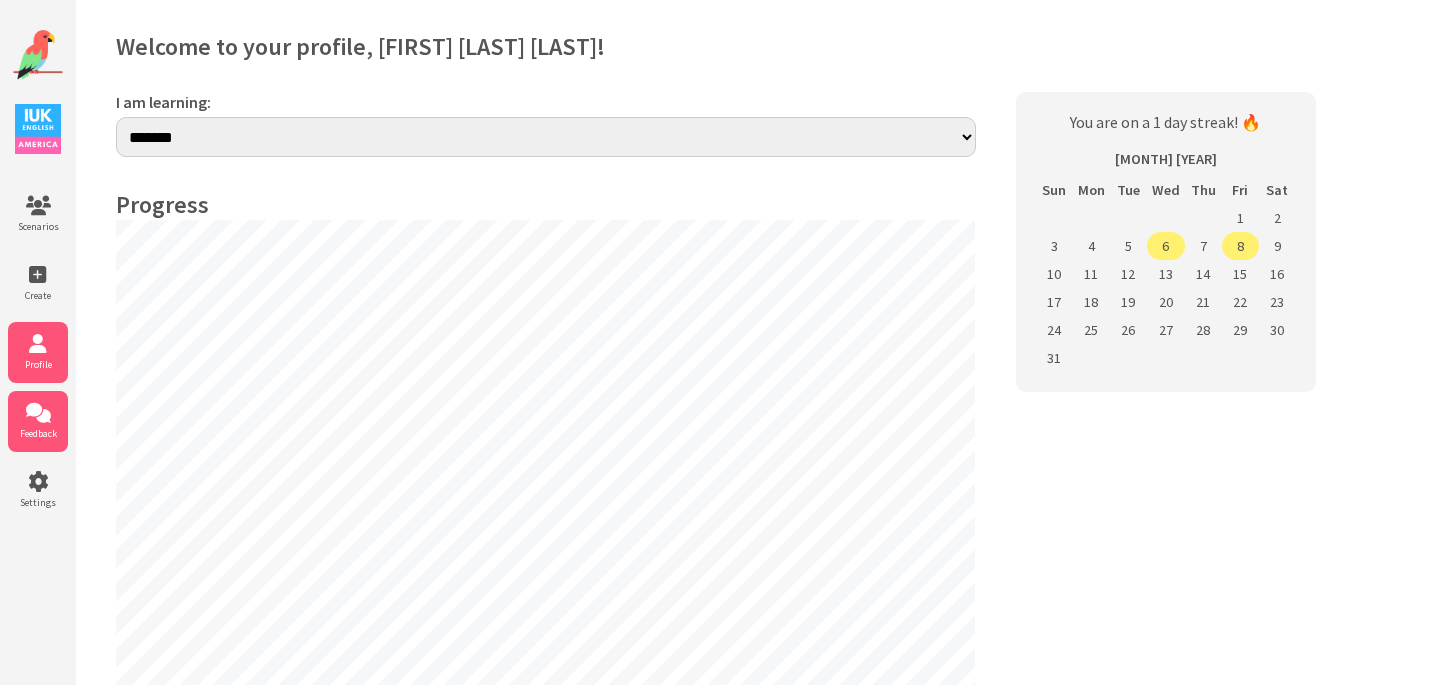 click at bounding box center (38, 413) 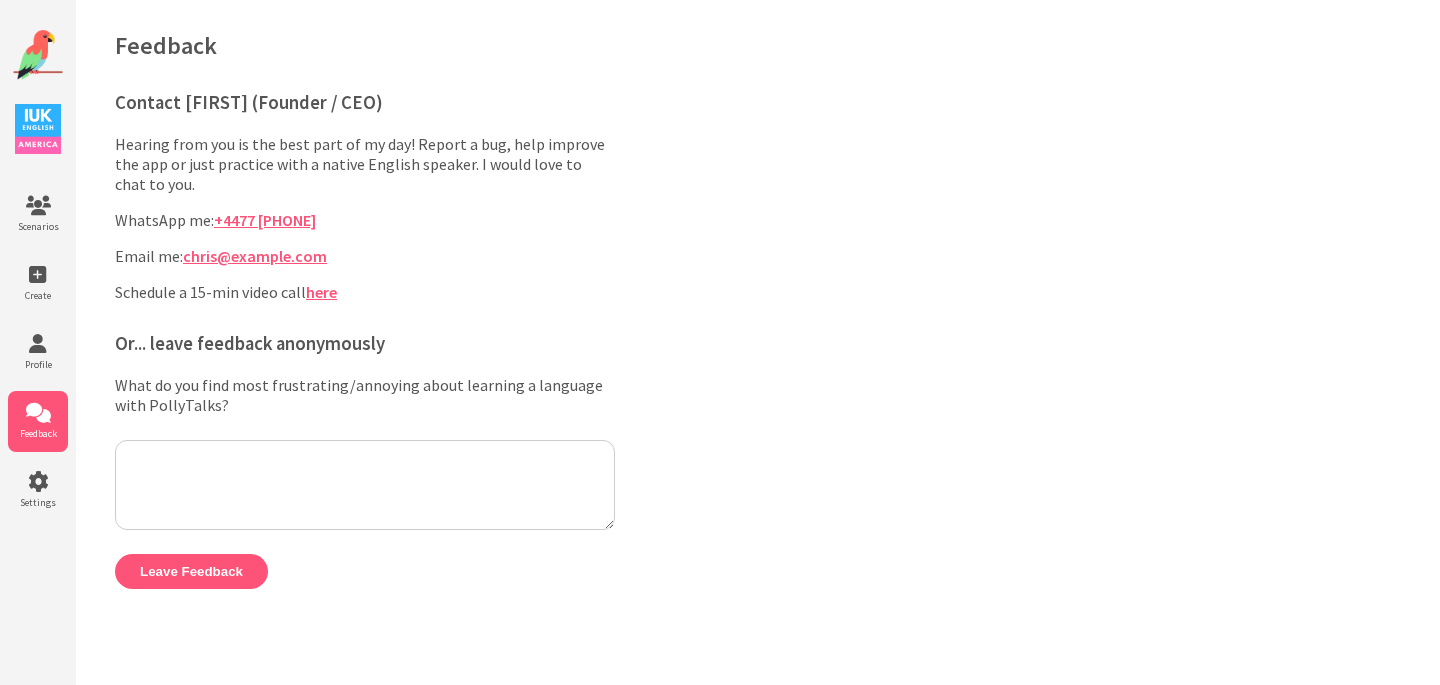 scroll, scrollTop: 0, scrollLeft: 0, axis: both 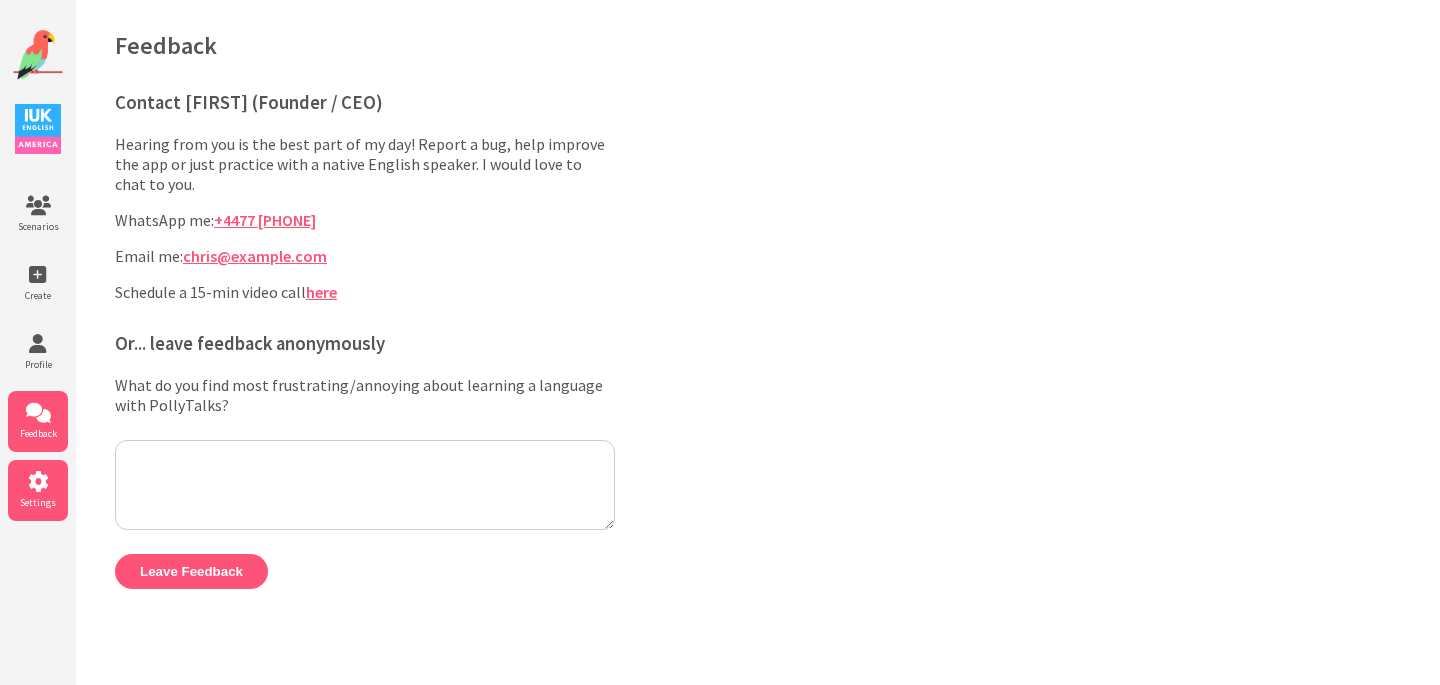click at bounding box center (38, 482) 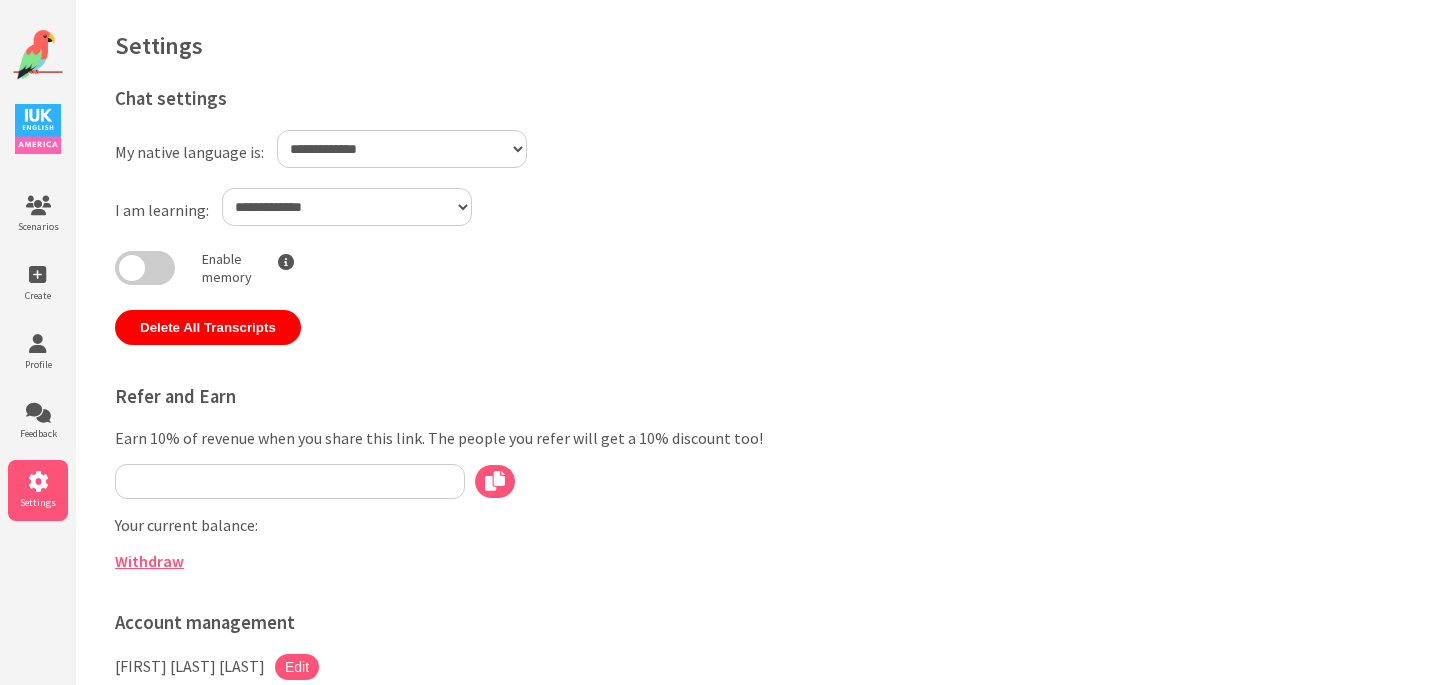 scroll, scrollTop: 0, scrollLeft: 0, axis: both 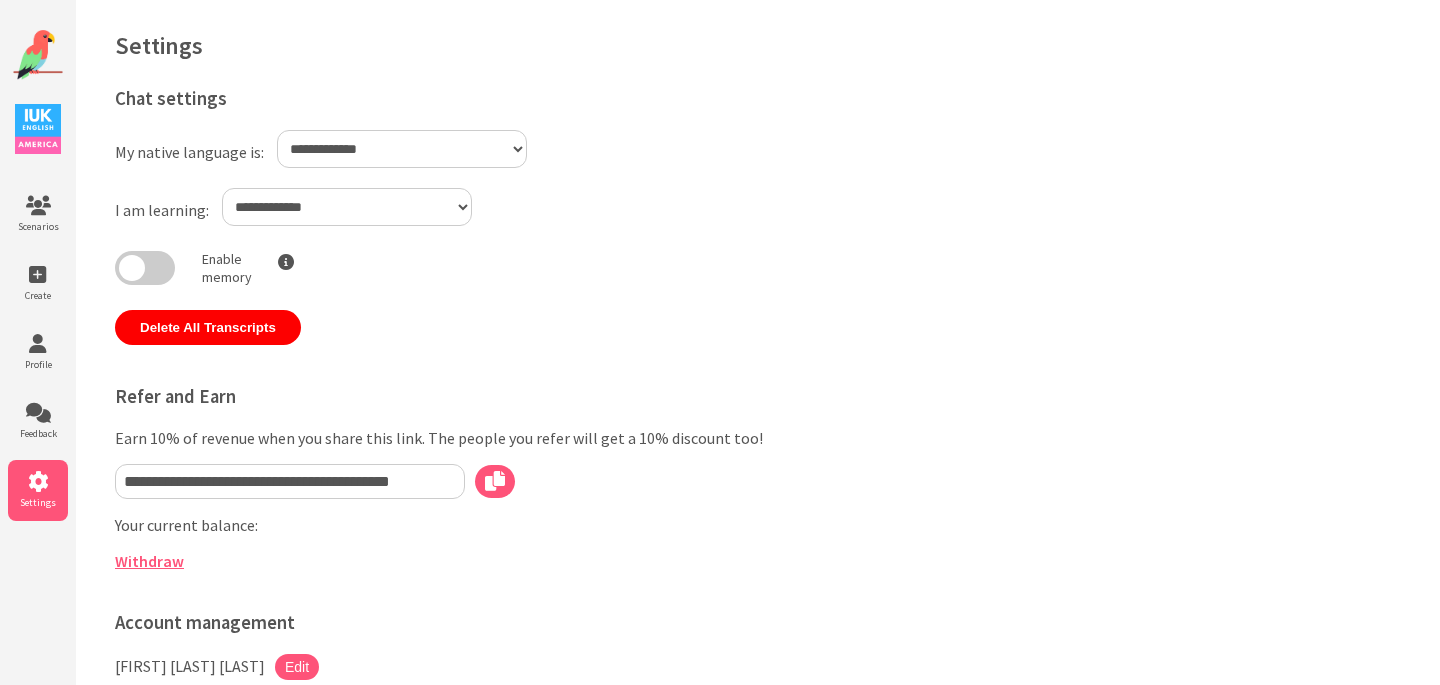 select on "**" 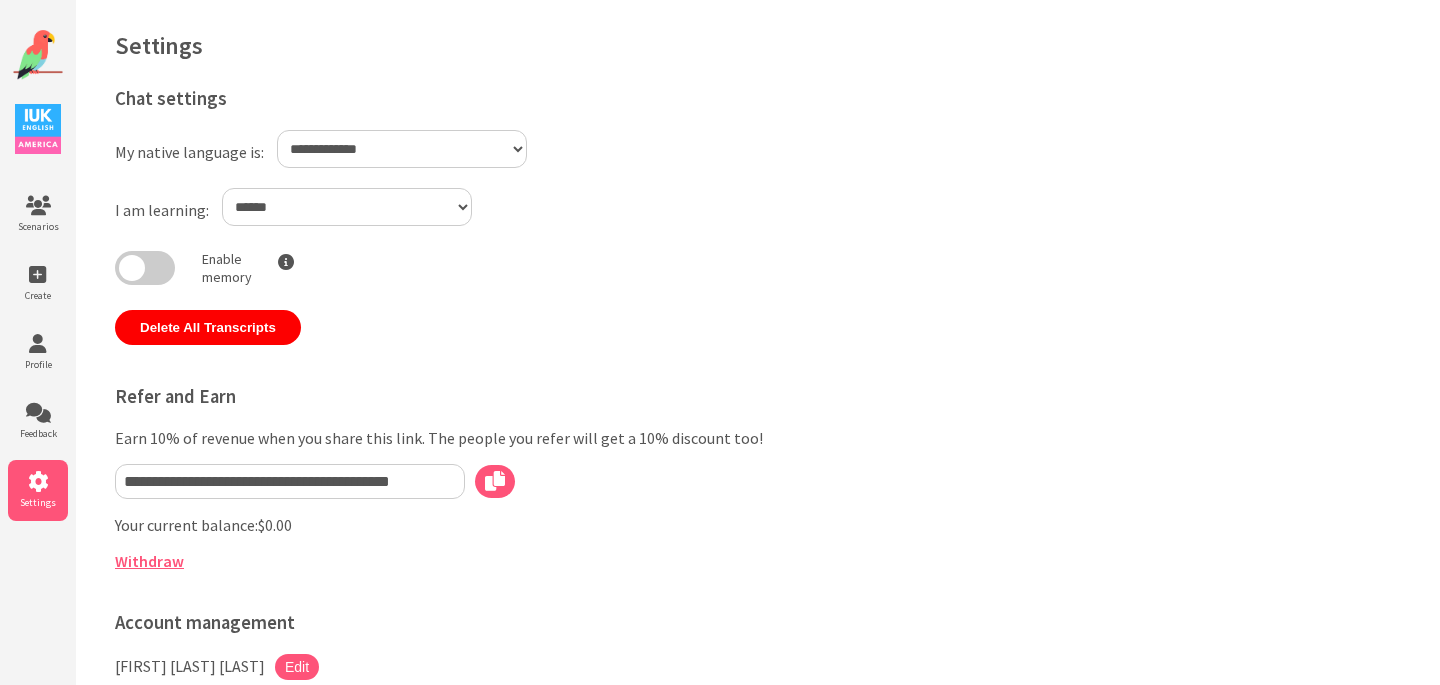select on "**" 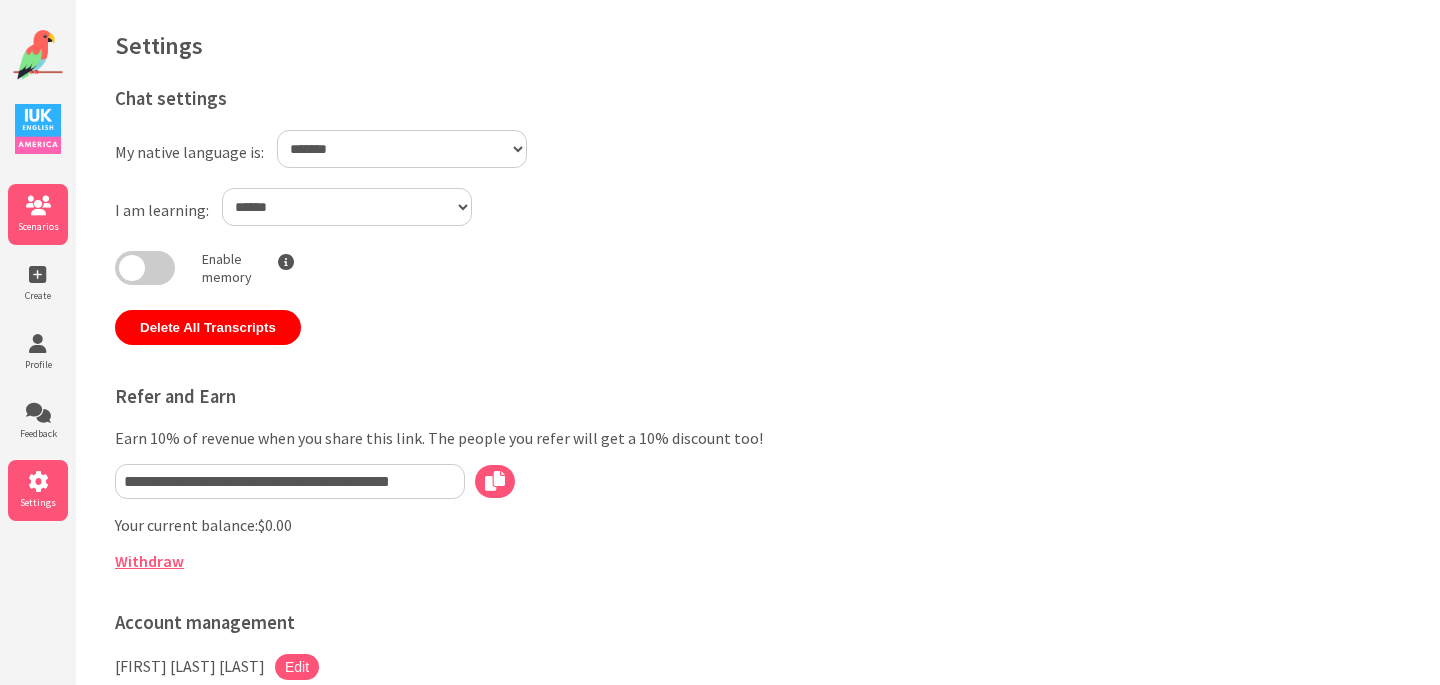 click on "Scenarios" at bounding box center [38, 226] 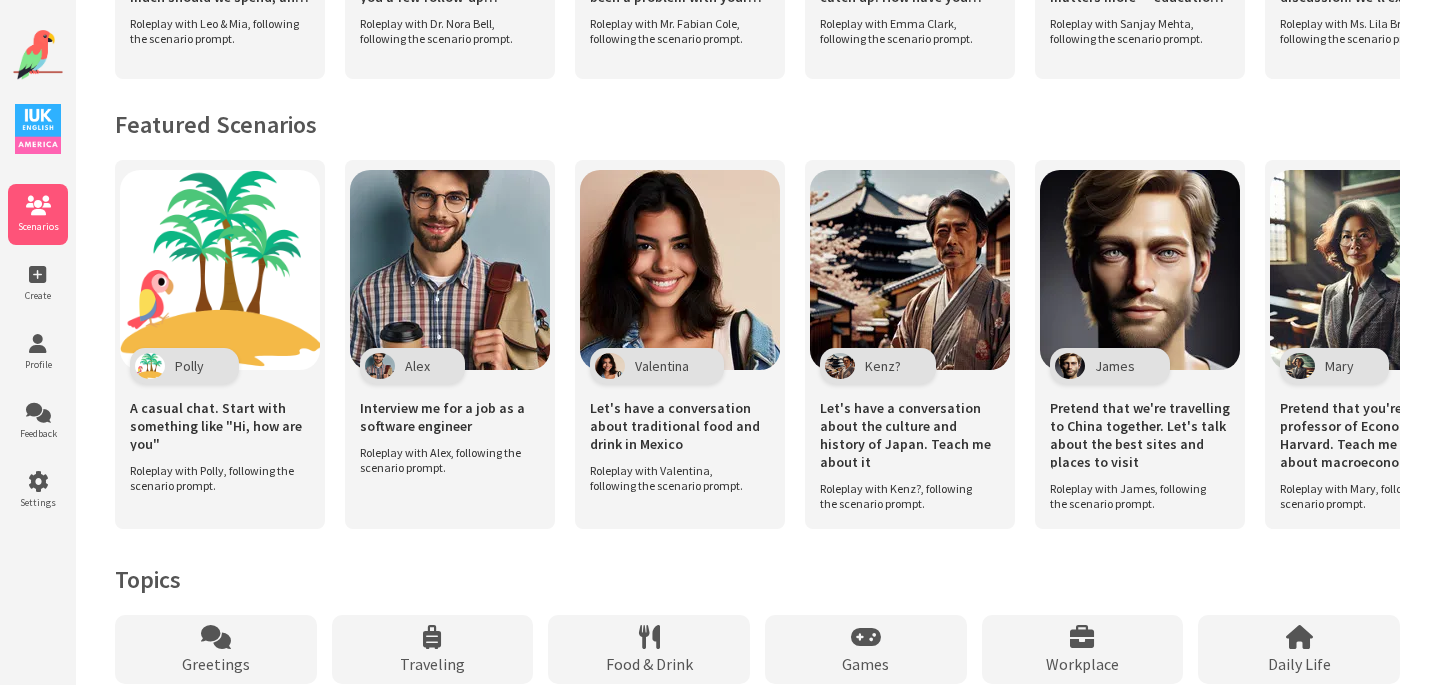 scroll, scrollTop: 1397, scrollLeft: 0, axis: vertical 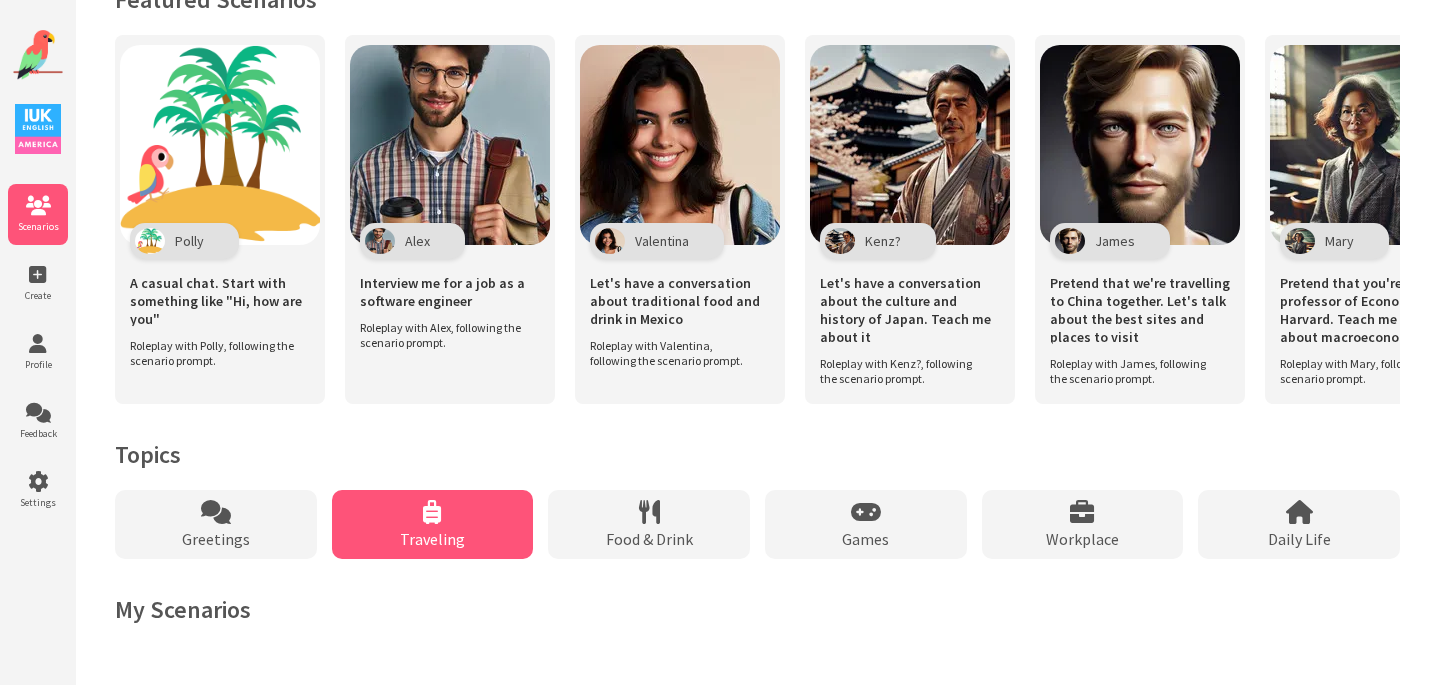 click on "Traveling" at bounding box center (432, 539) 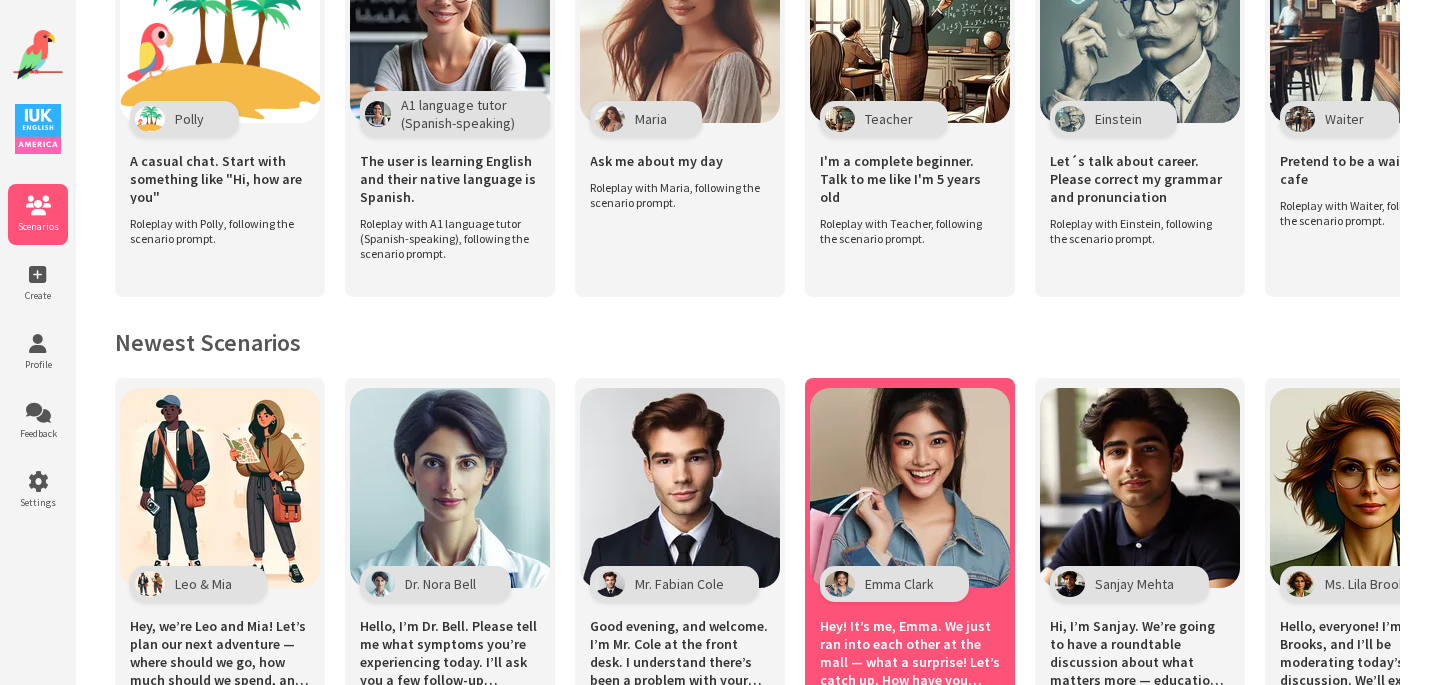 scroll, scrollTop: 0, scrollLeft: 0, axis: both 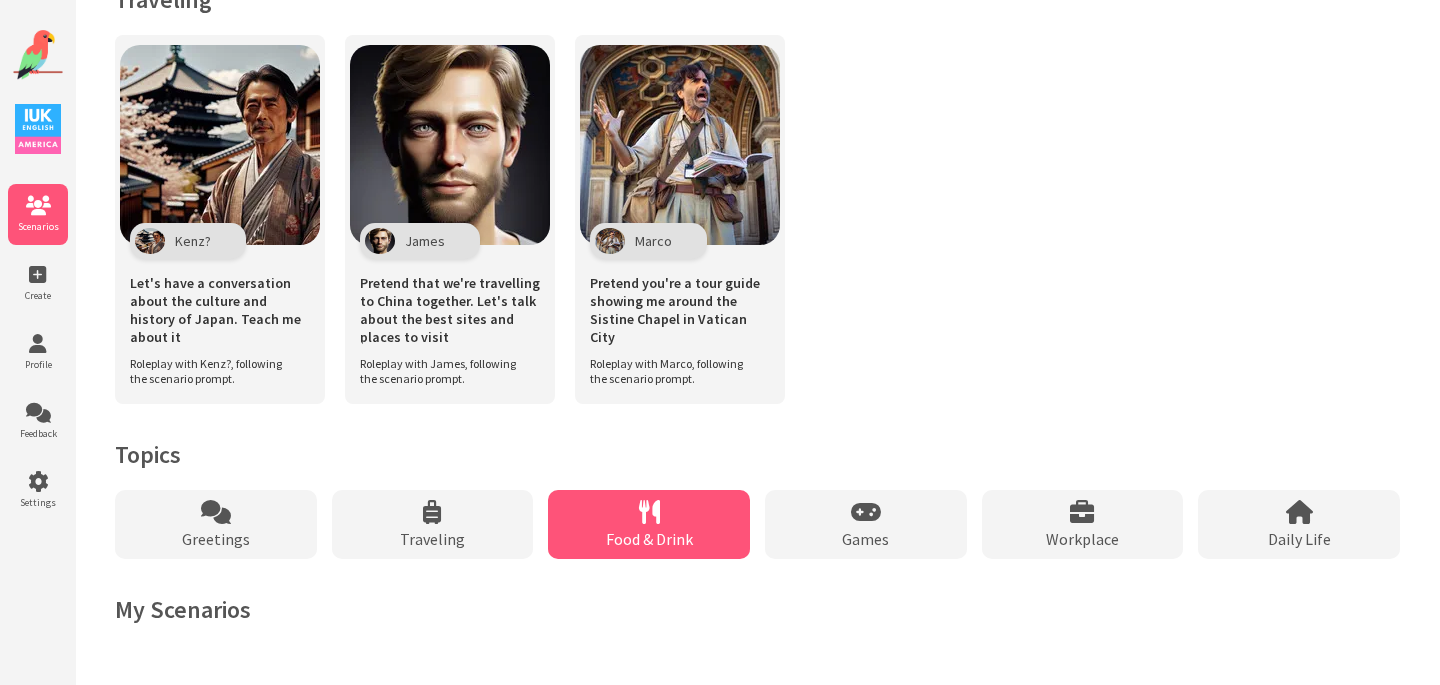 click on "Food & Drink" at bounding box center [649, 539] 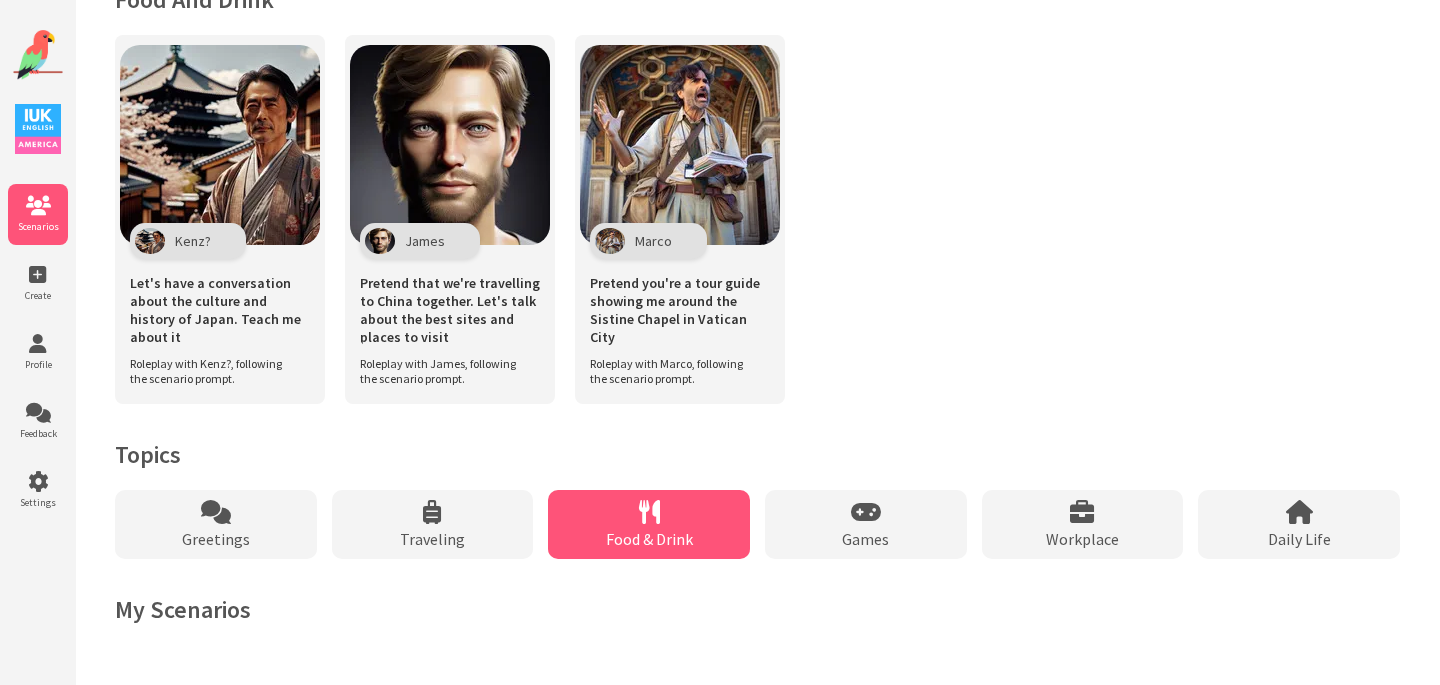 scroll, scrollTop: 970, scrollLeft: 0, axis: vertical 